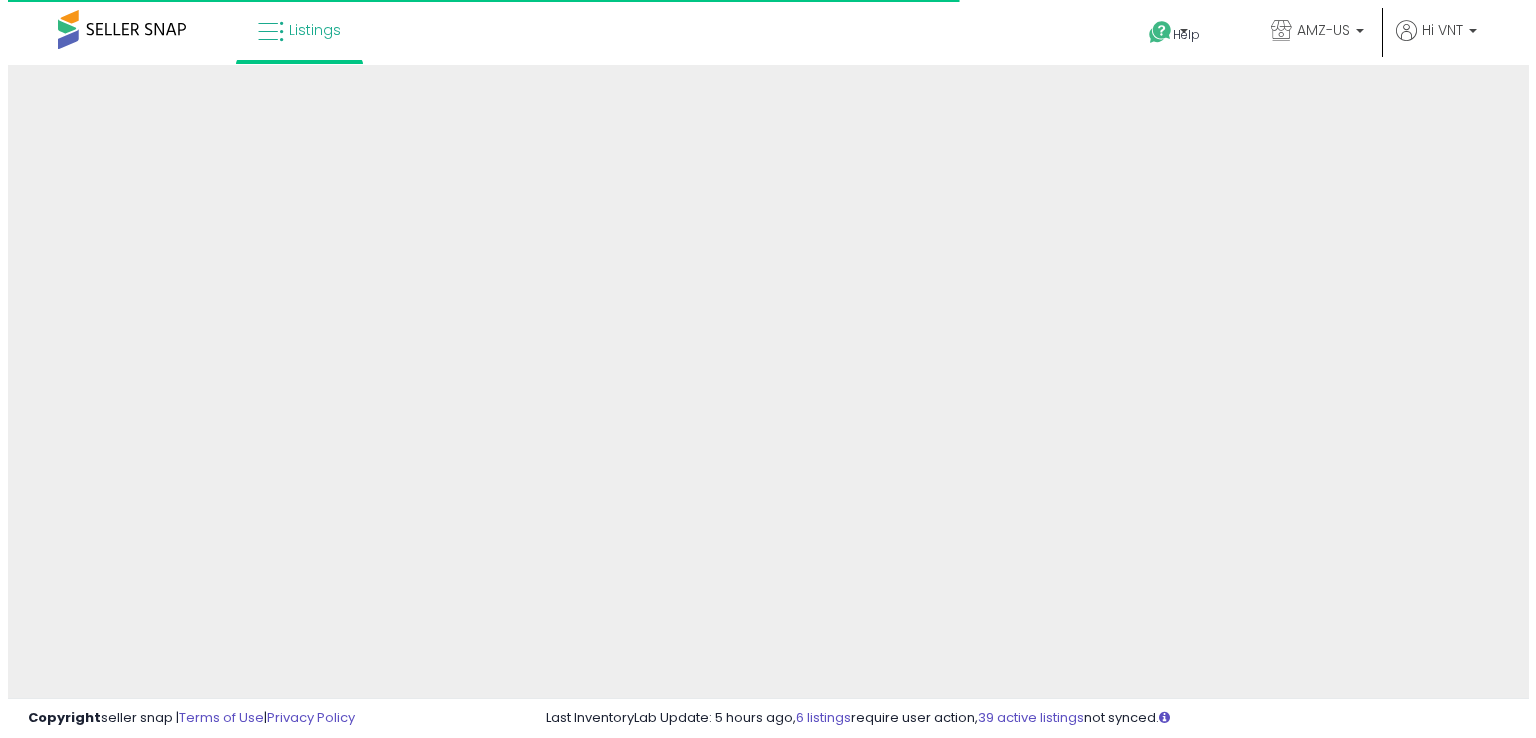 scroll, scrollTop: 0, scrollLeft: 0, axis: both 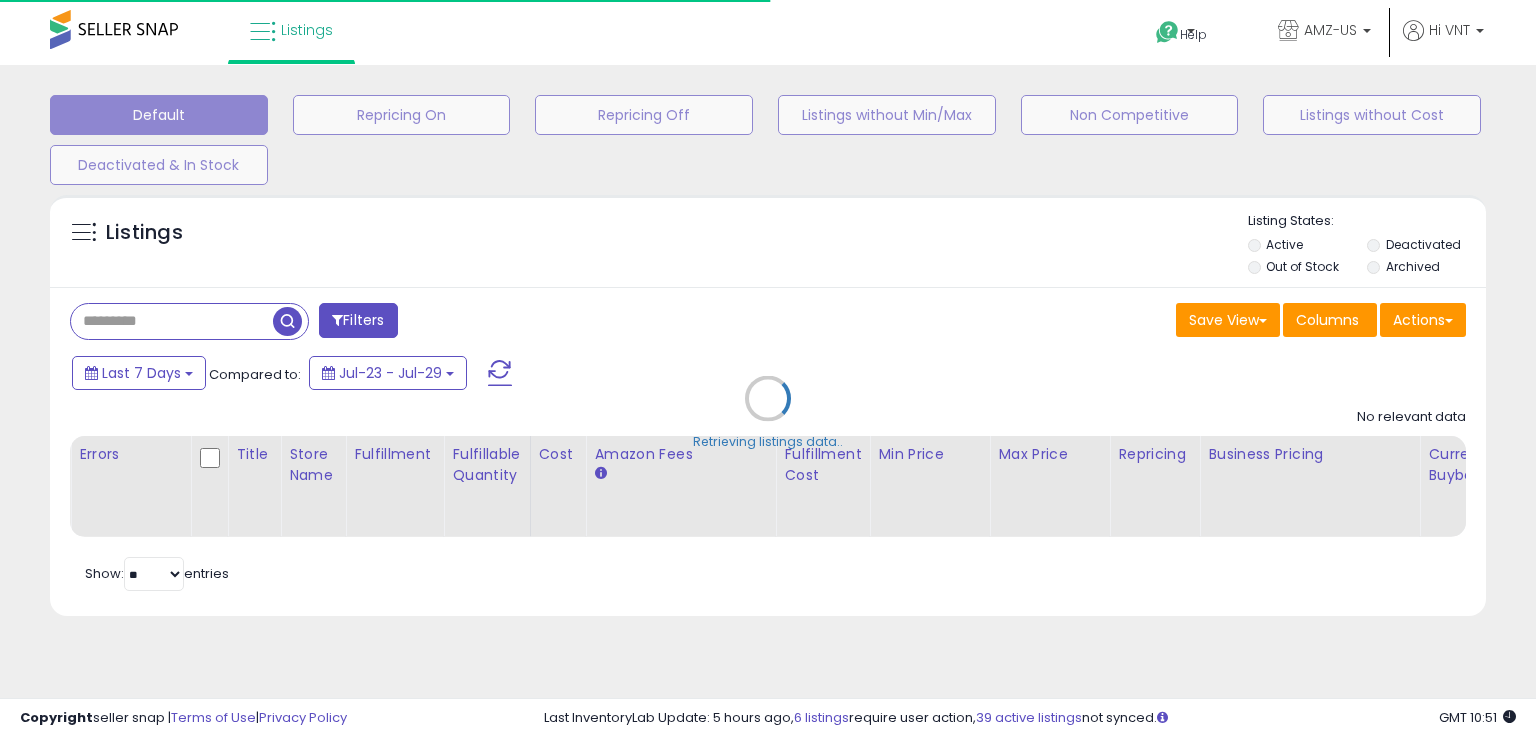 type on "**********" 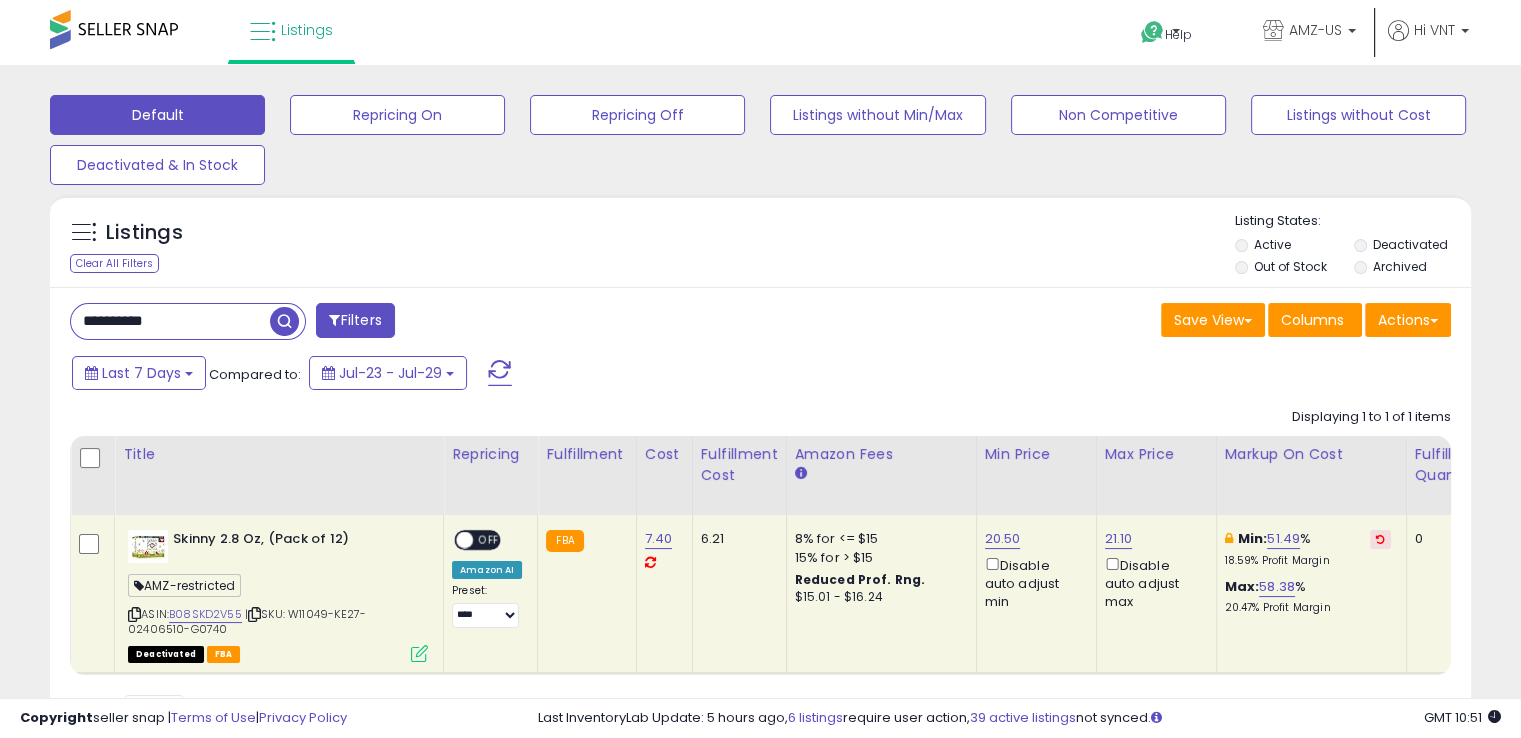 click at bounding box center [334, 320] 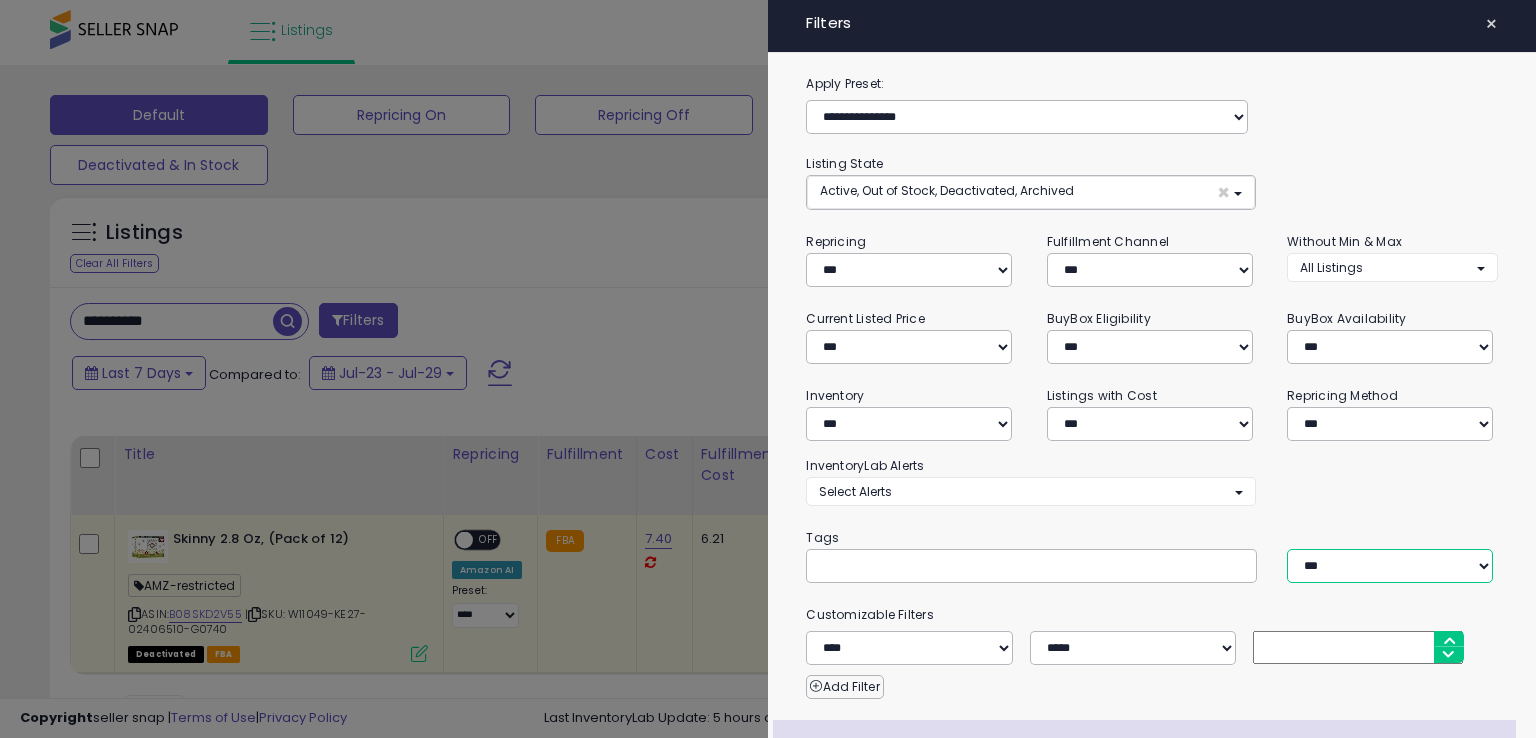 click on "***
***
****" at bounding box center (1390, 566) 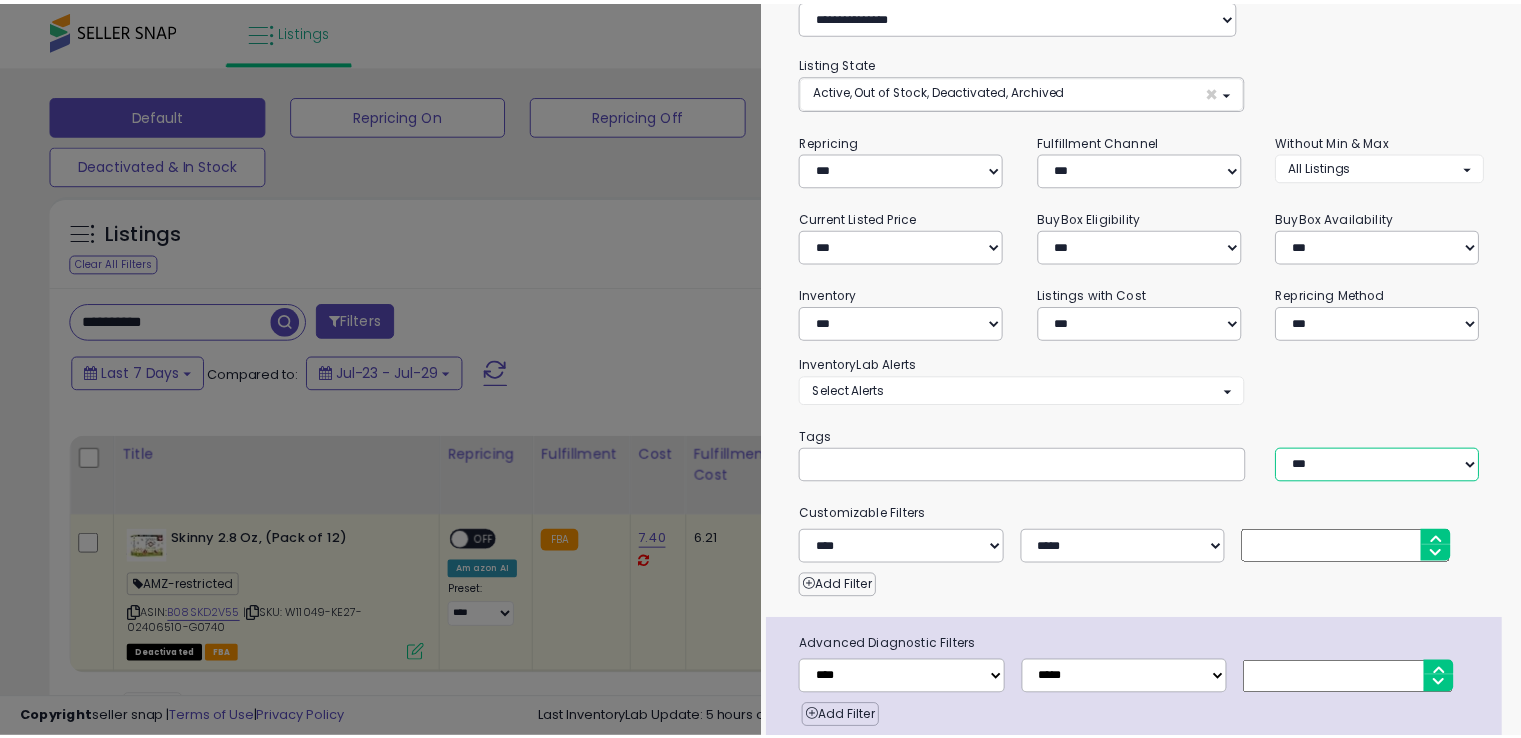 scroll, scrollTop: 176, scrollLeft: 0, axis: vertical 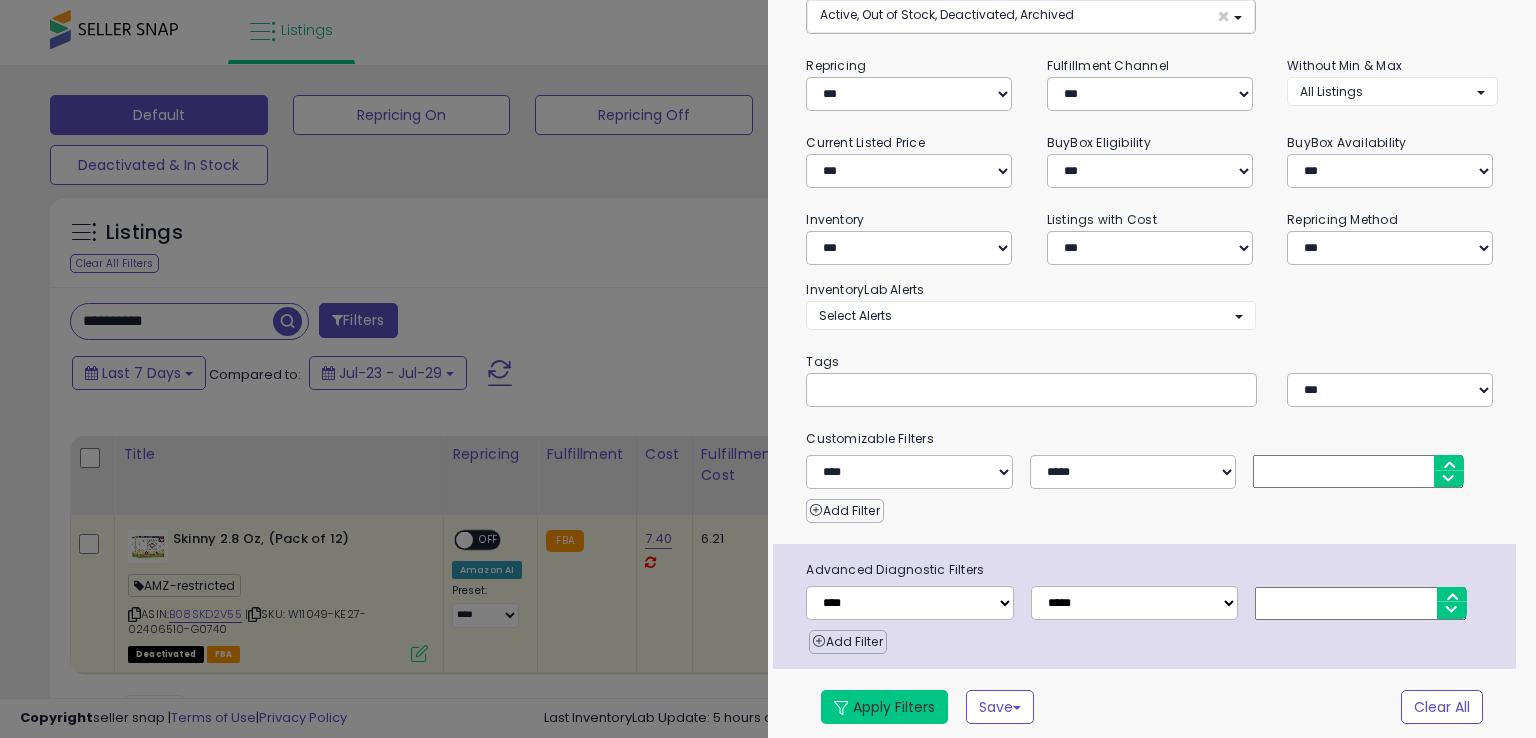 click on "Apply Filters" at bounding box center (884, 707) 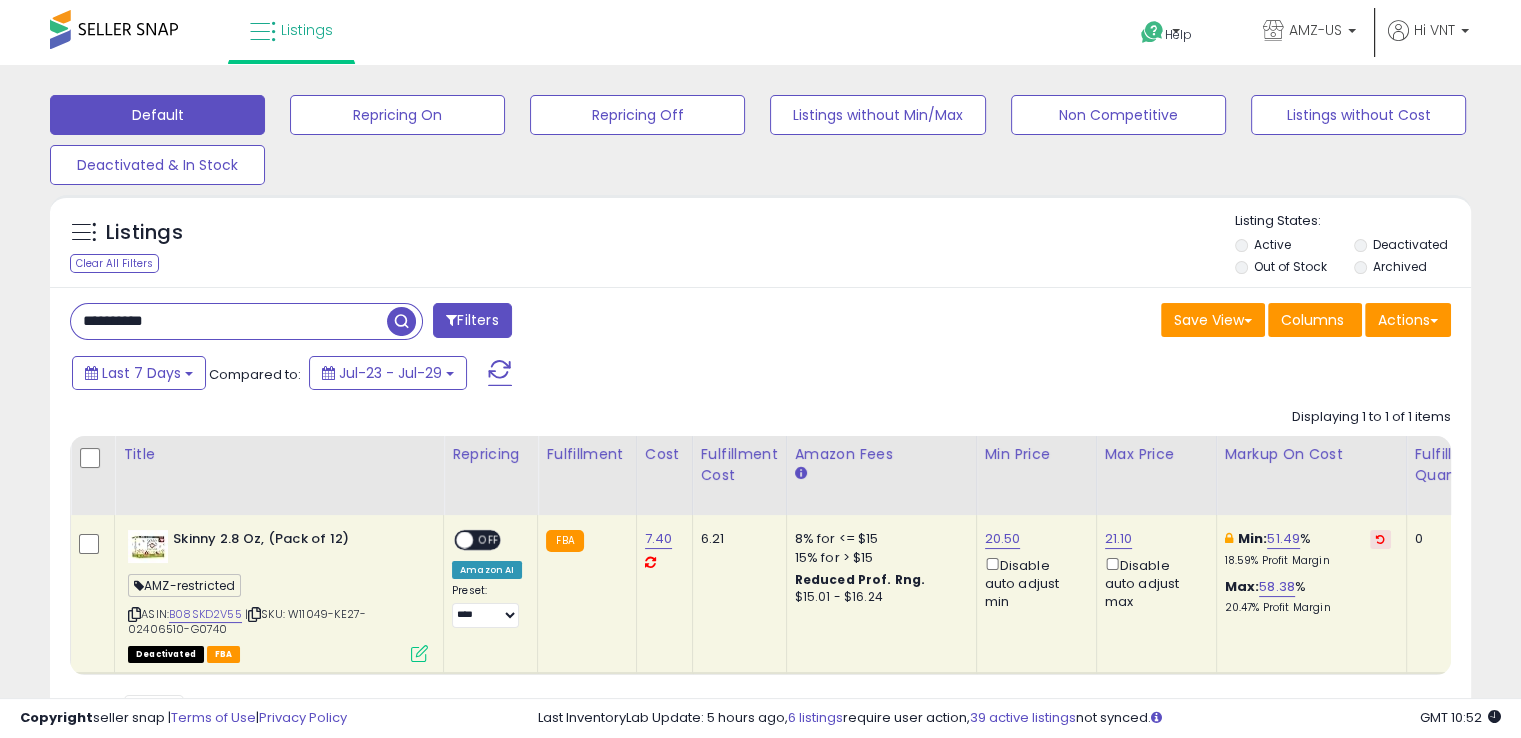 click on "**********" at bounding box center [229, 321] 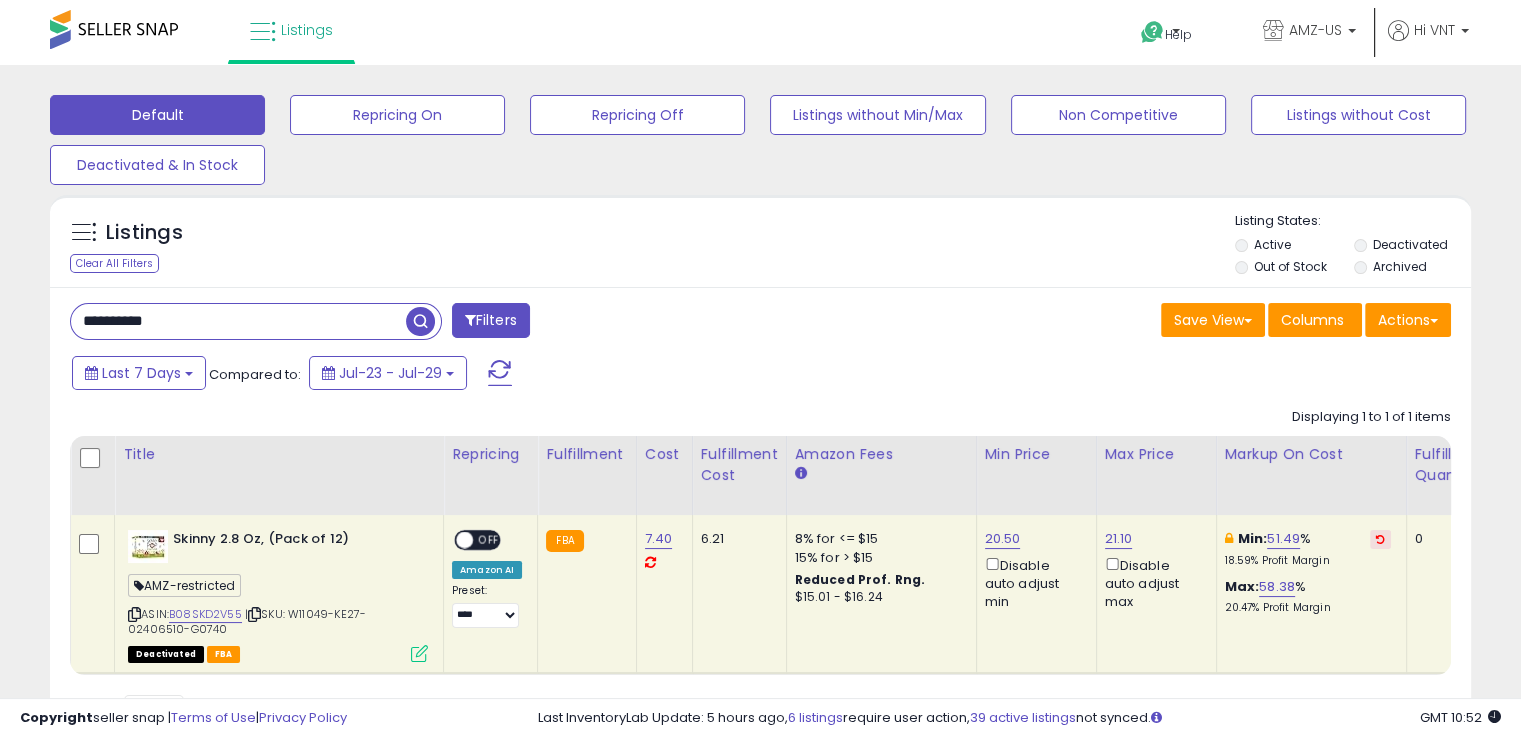 paste 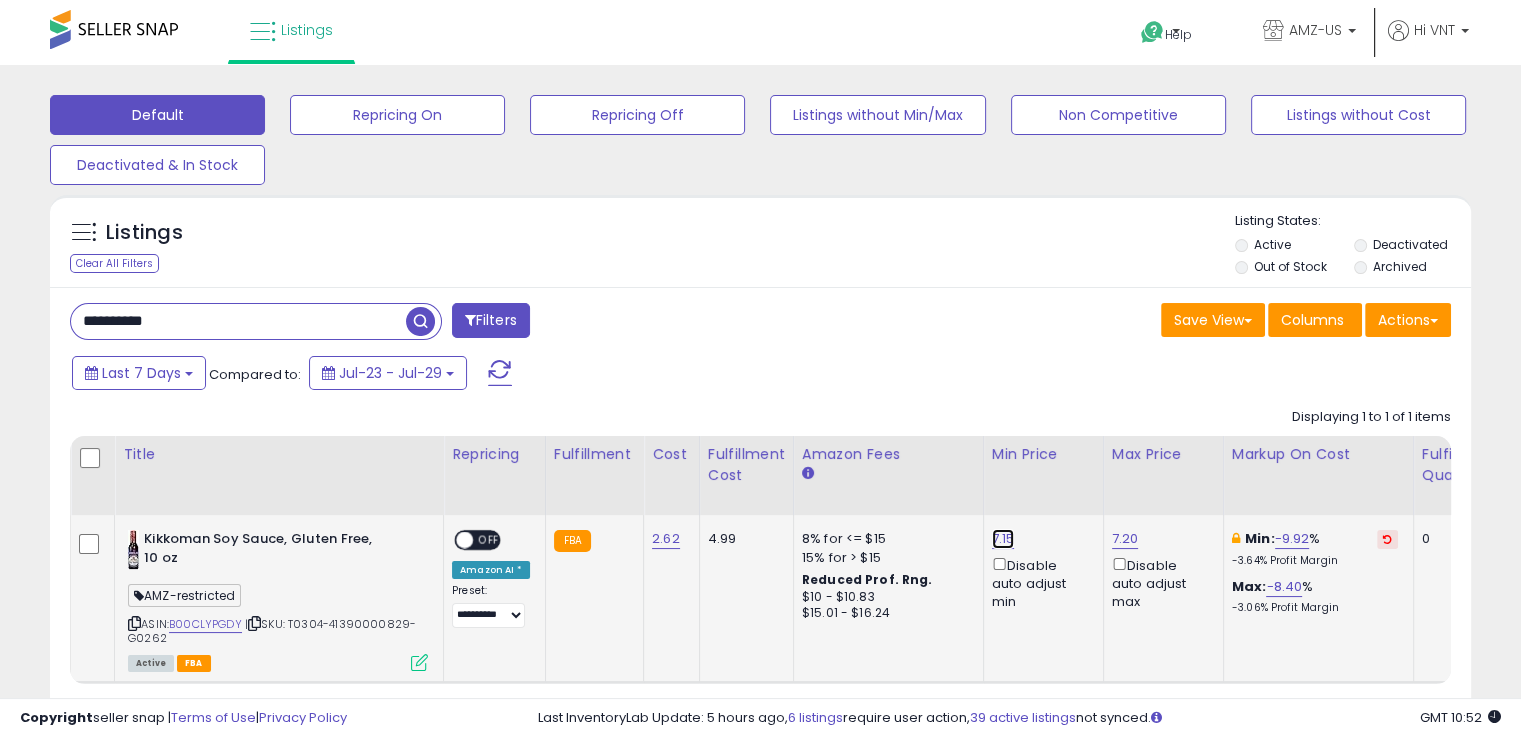 click on "7.15" at bounding box center (1003, 539) 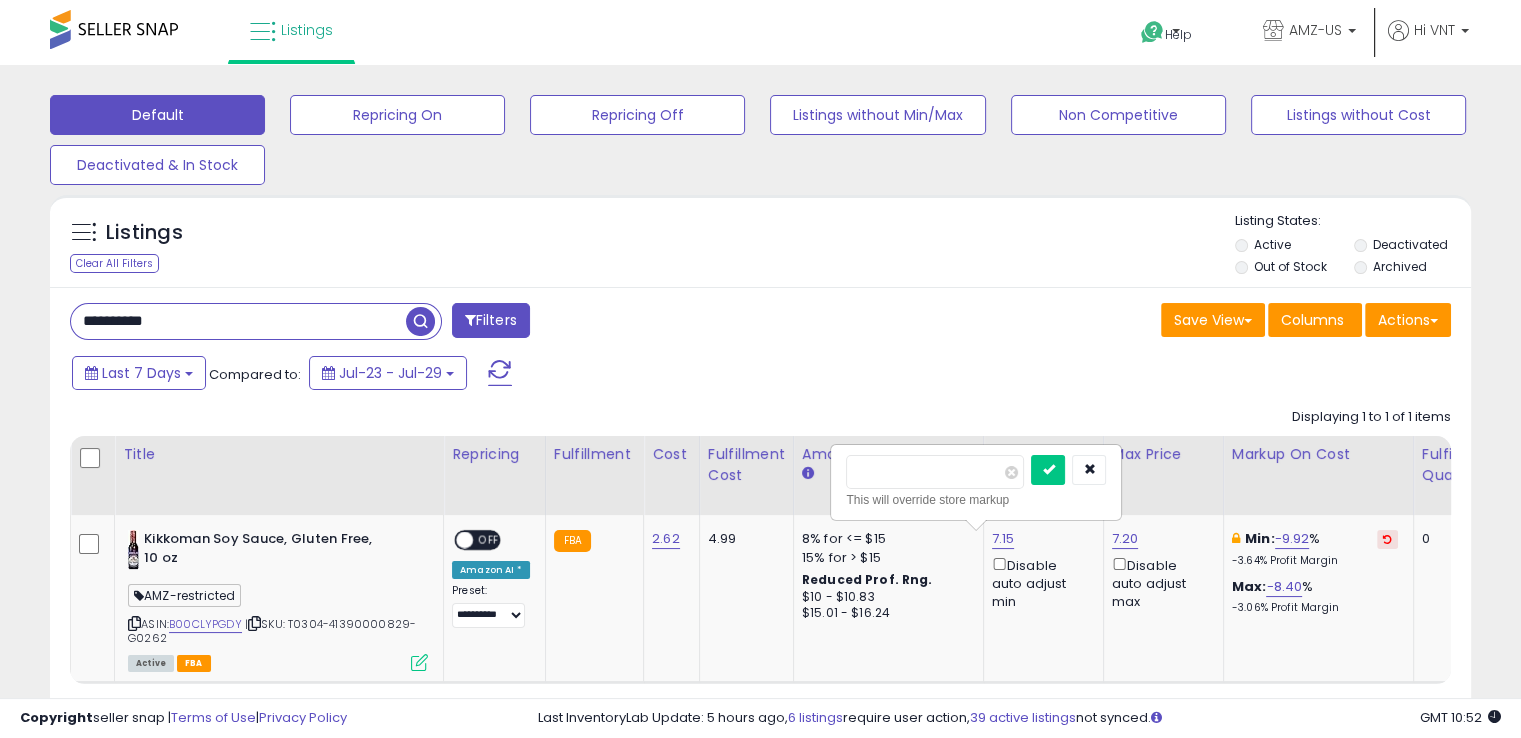 drag, startPoint x: 898, startPoint y: 481, endPoint x: 824, endPoint y: 474, distance: 74.330345 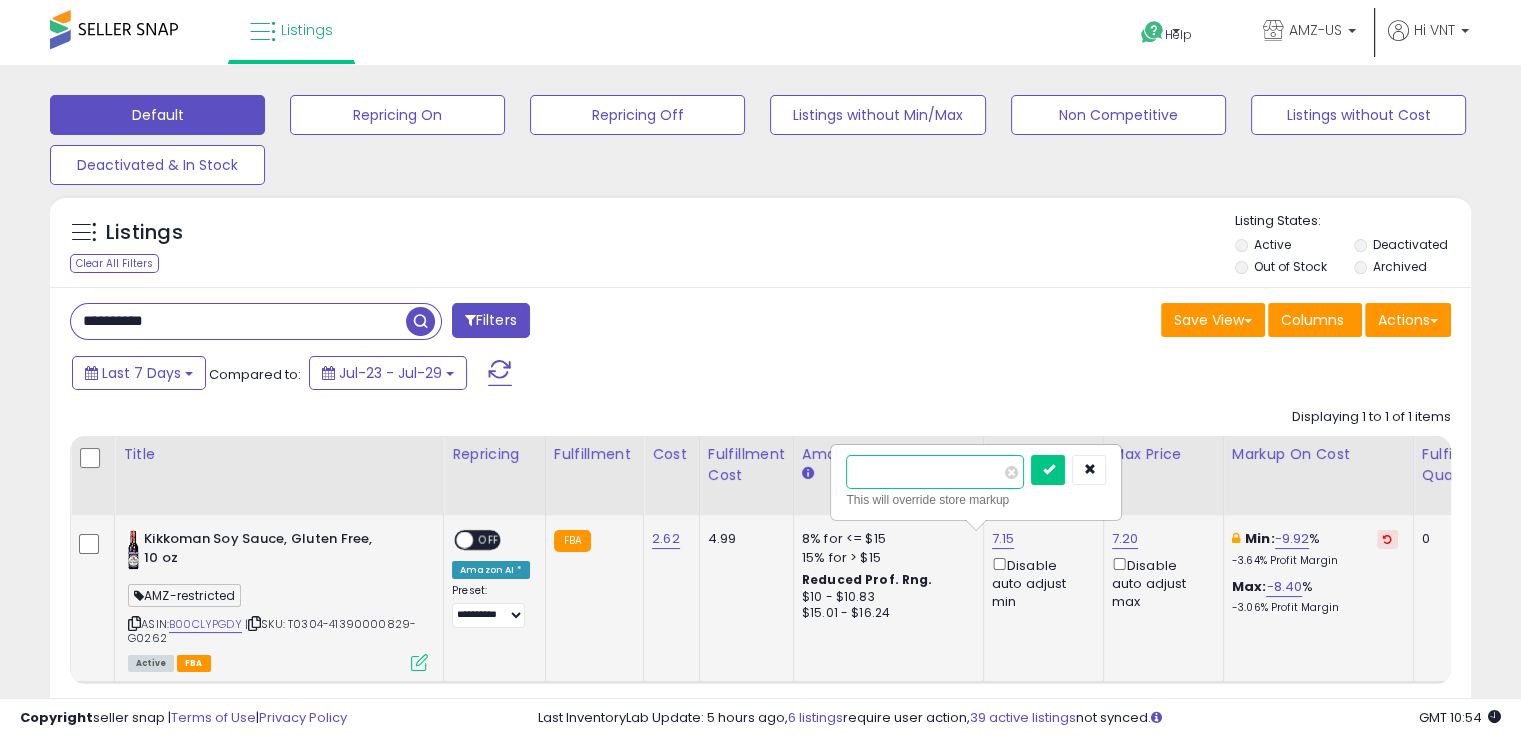 type on "**" 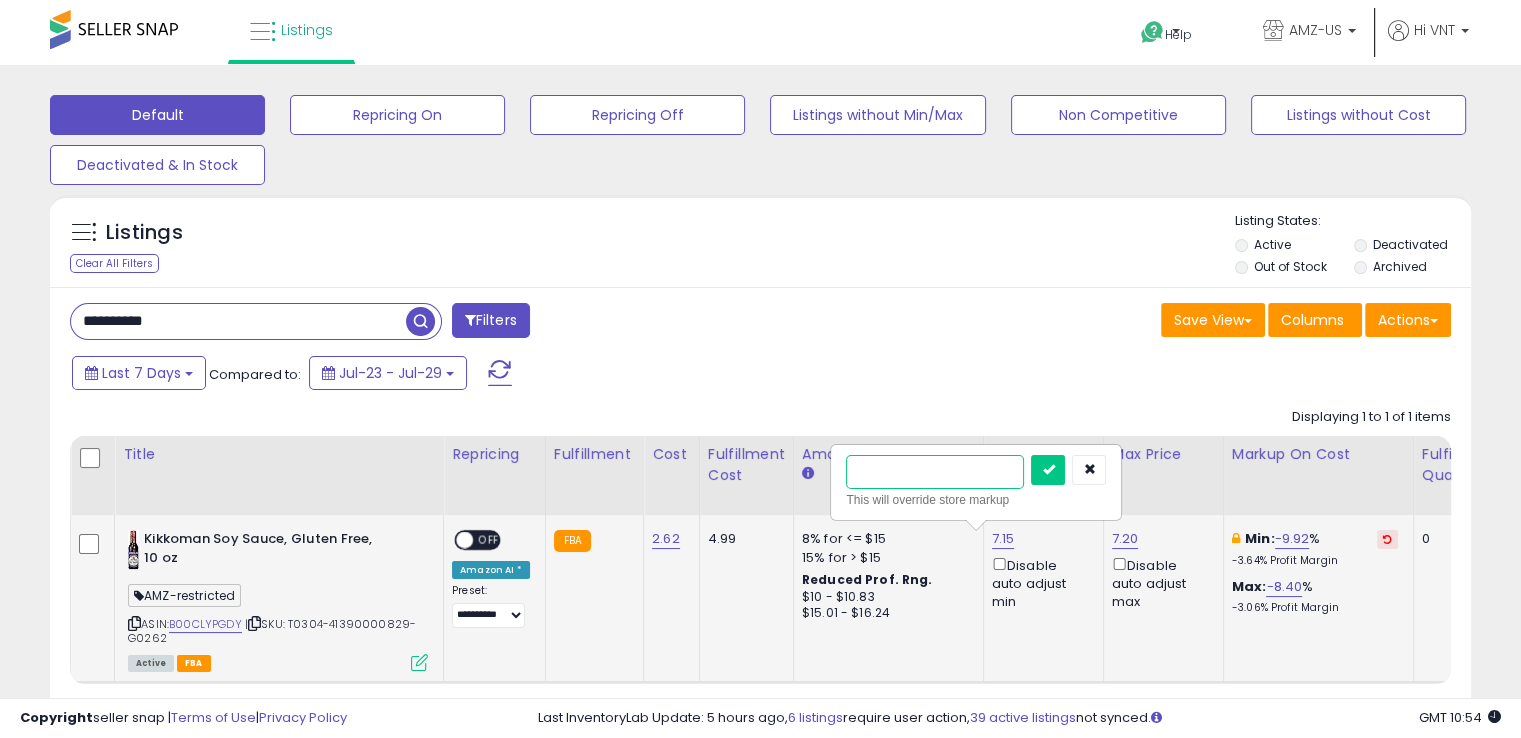 type on "*" 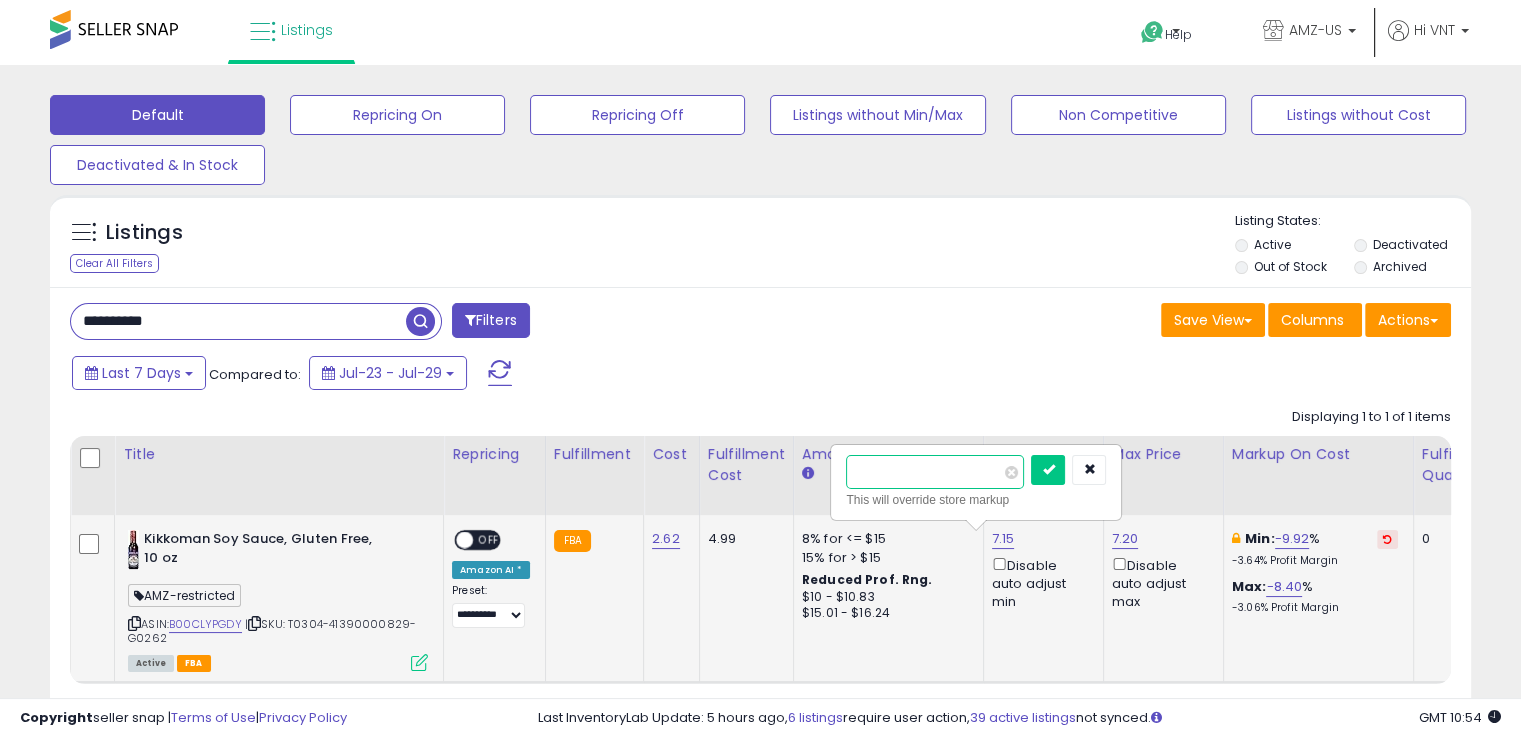 type on "****" 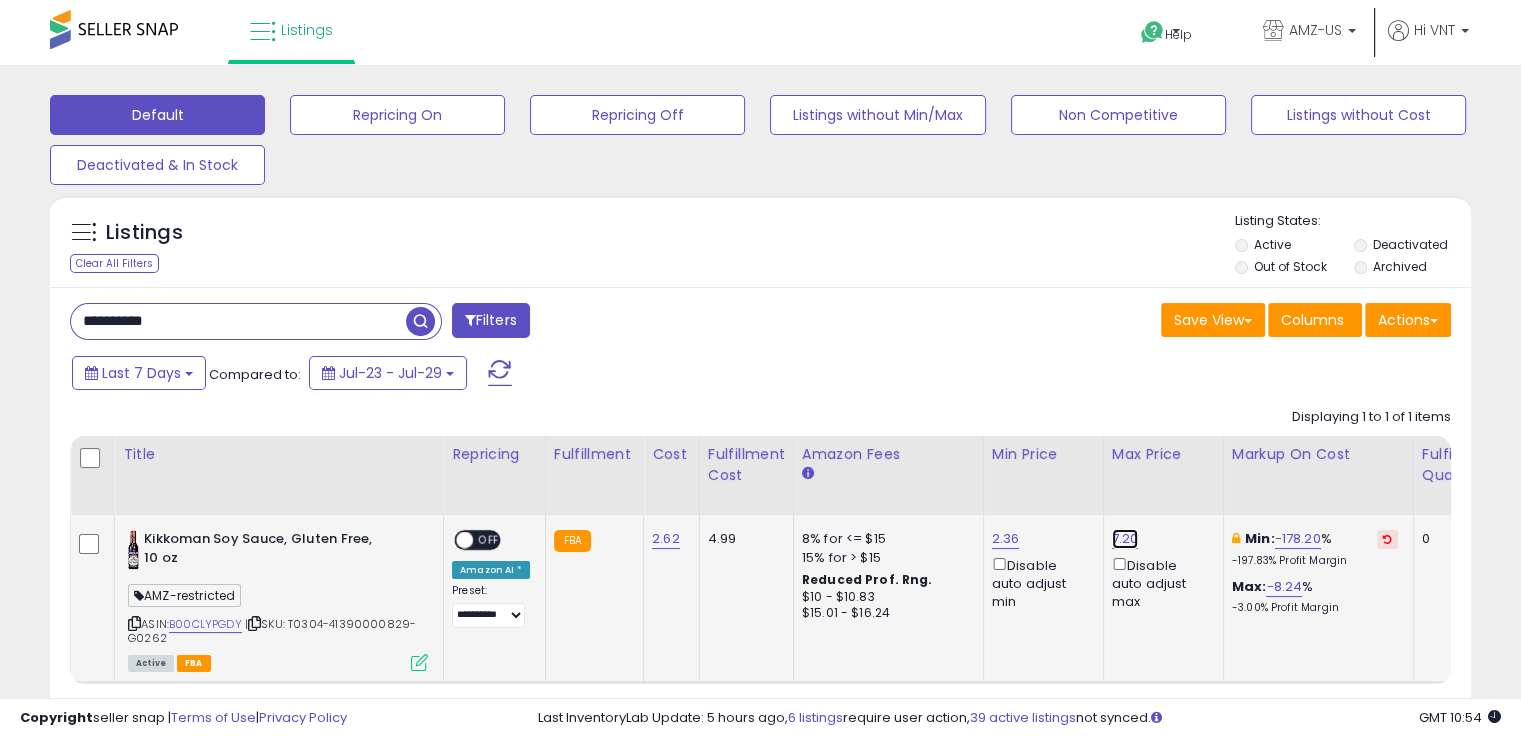 click on "7.20" at bounding box center [1125, 539] 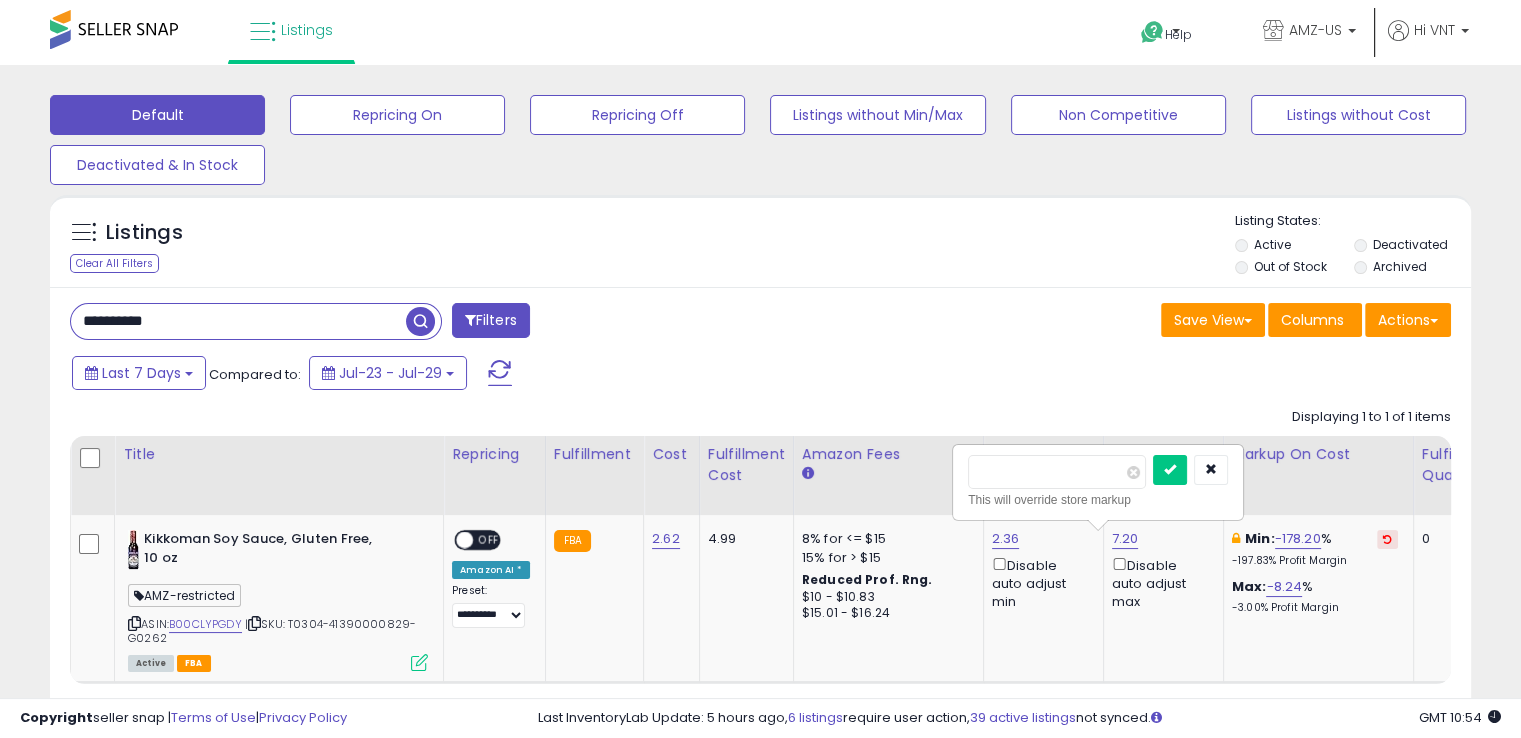 drag, startPoint x: 1055, startPoint y: 481, endPoint x: 903, endPoint y: 477, distance: 152.05263 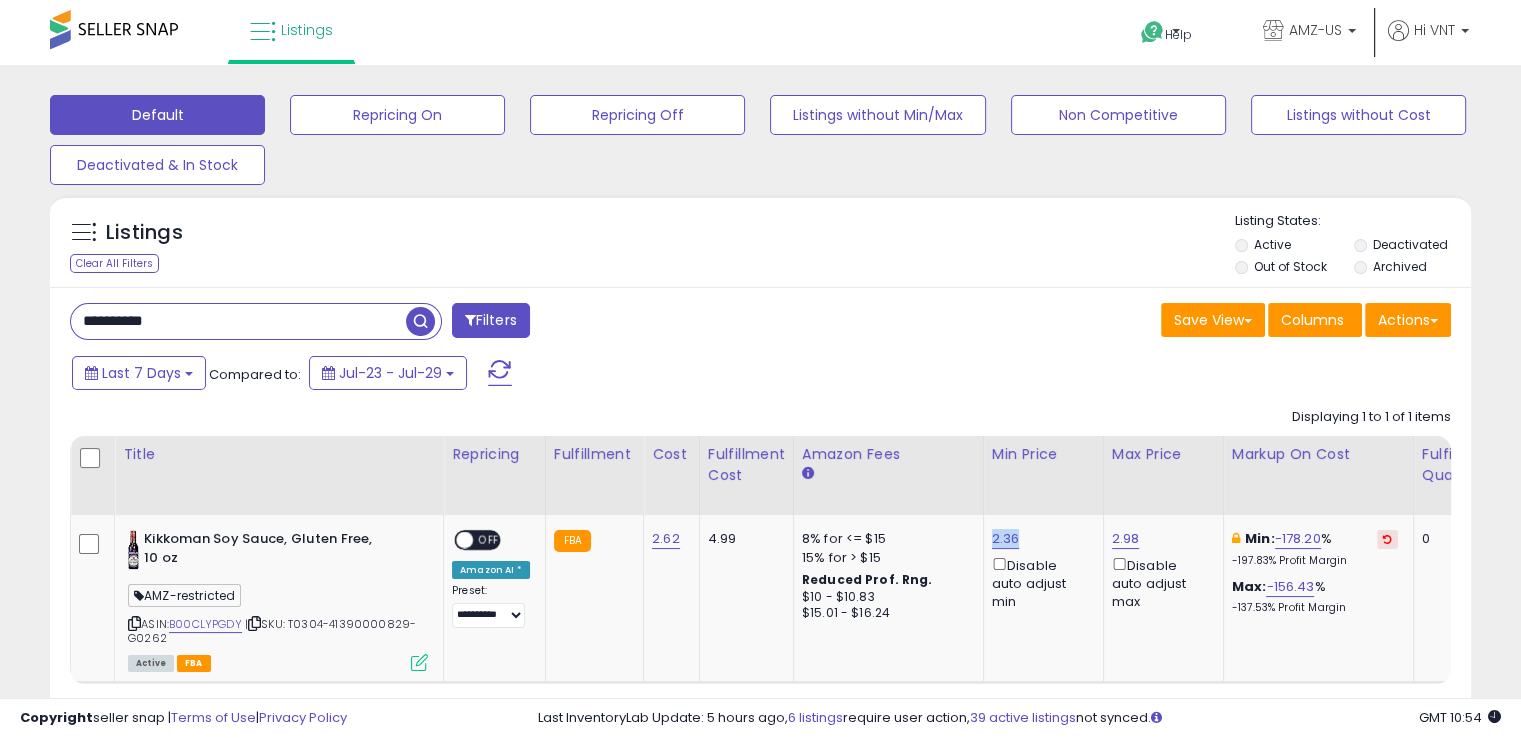 drag, startPoint x: 1027, startPoint y: 537, endPoint x: 976, endPoint y: 546, distance: 51.78803 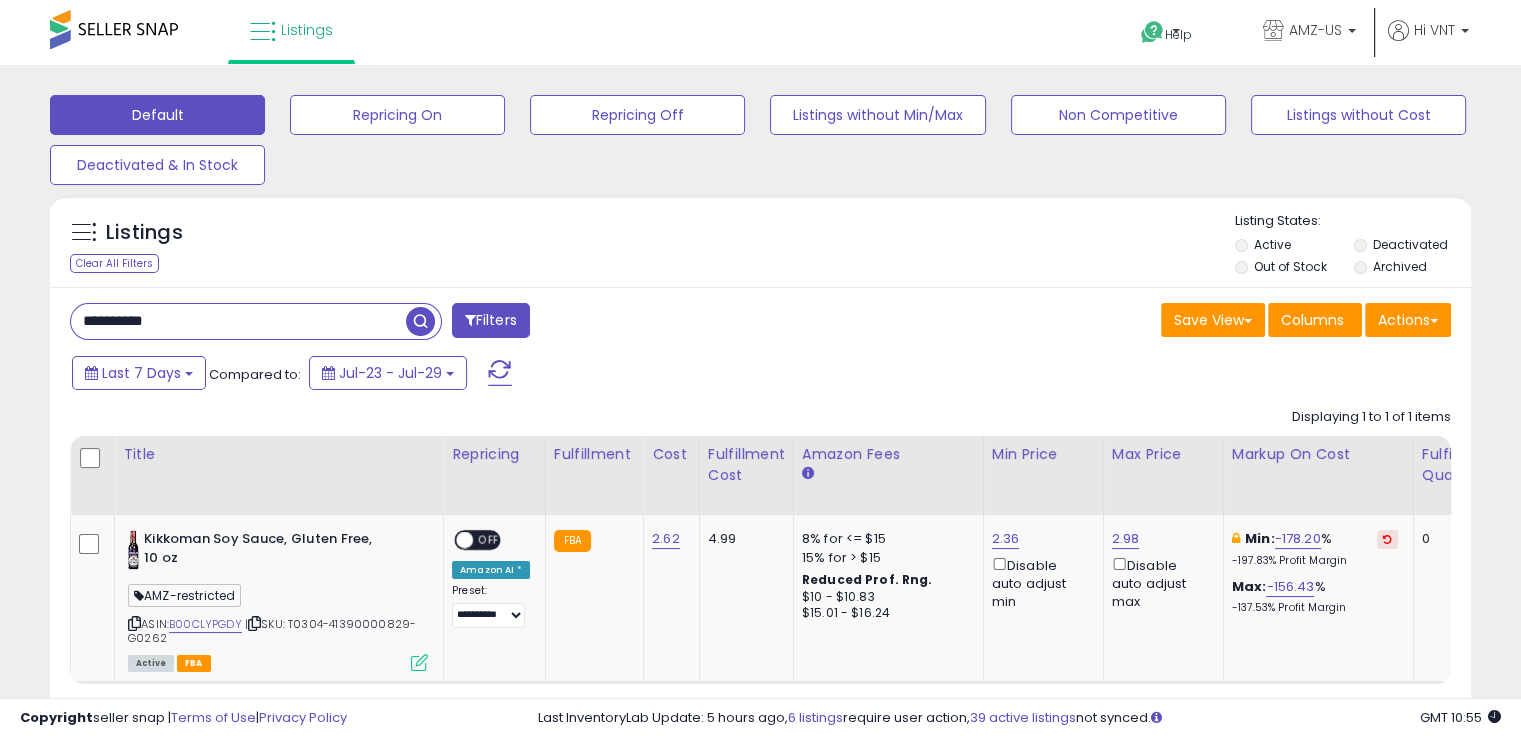 click on "**********" at bounding box center (238, 321) 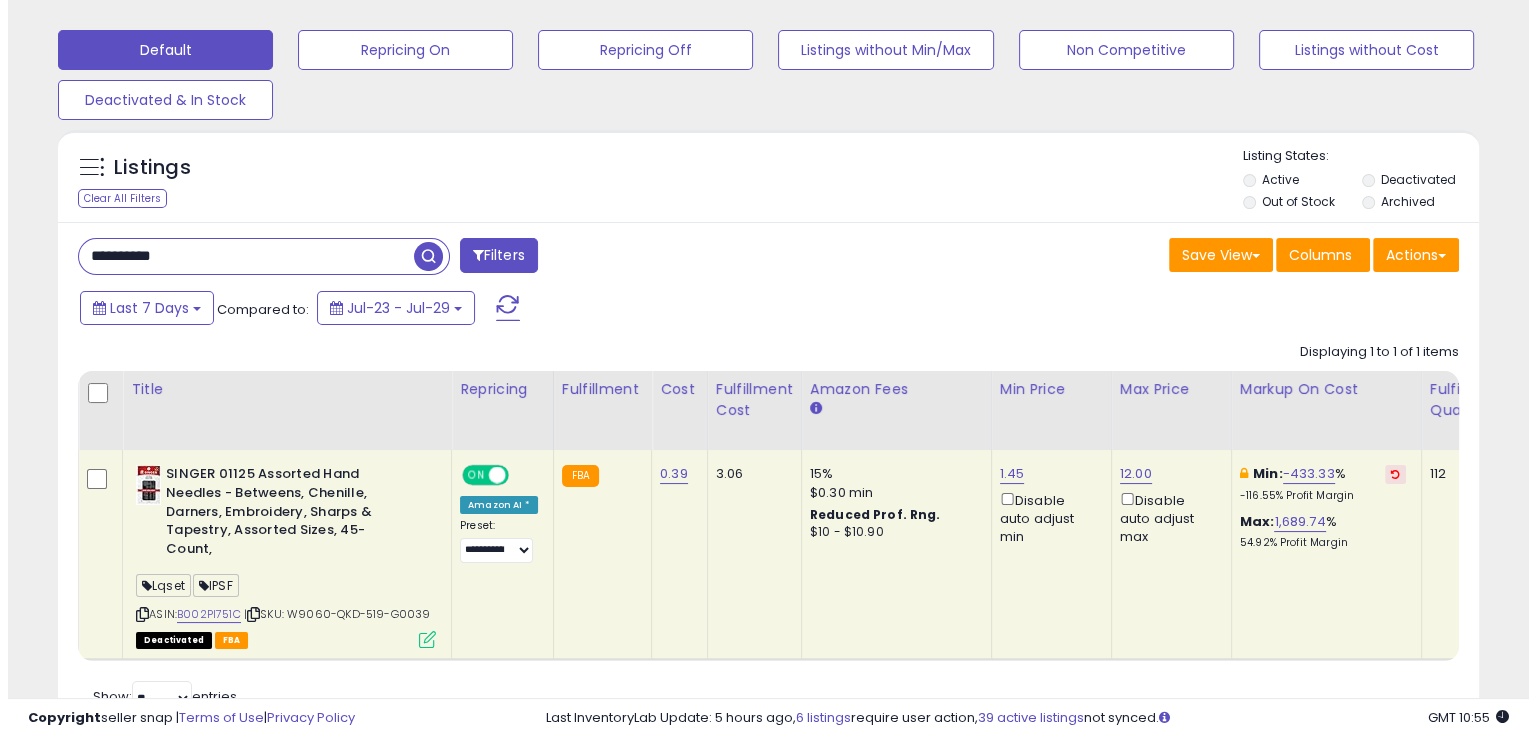 scroll, scrollTop: 100, scrollLeft: 0, axis: vertical 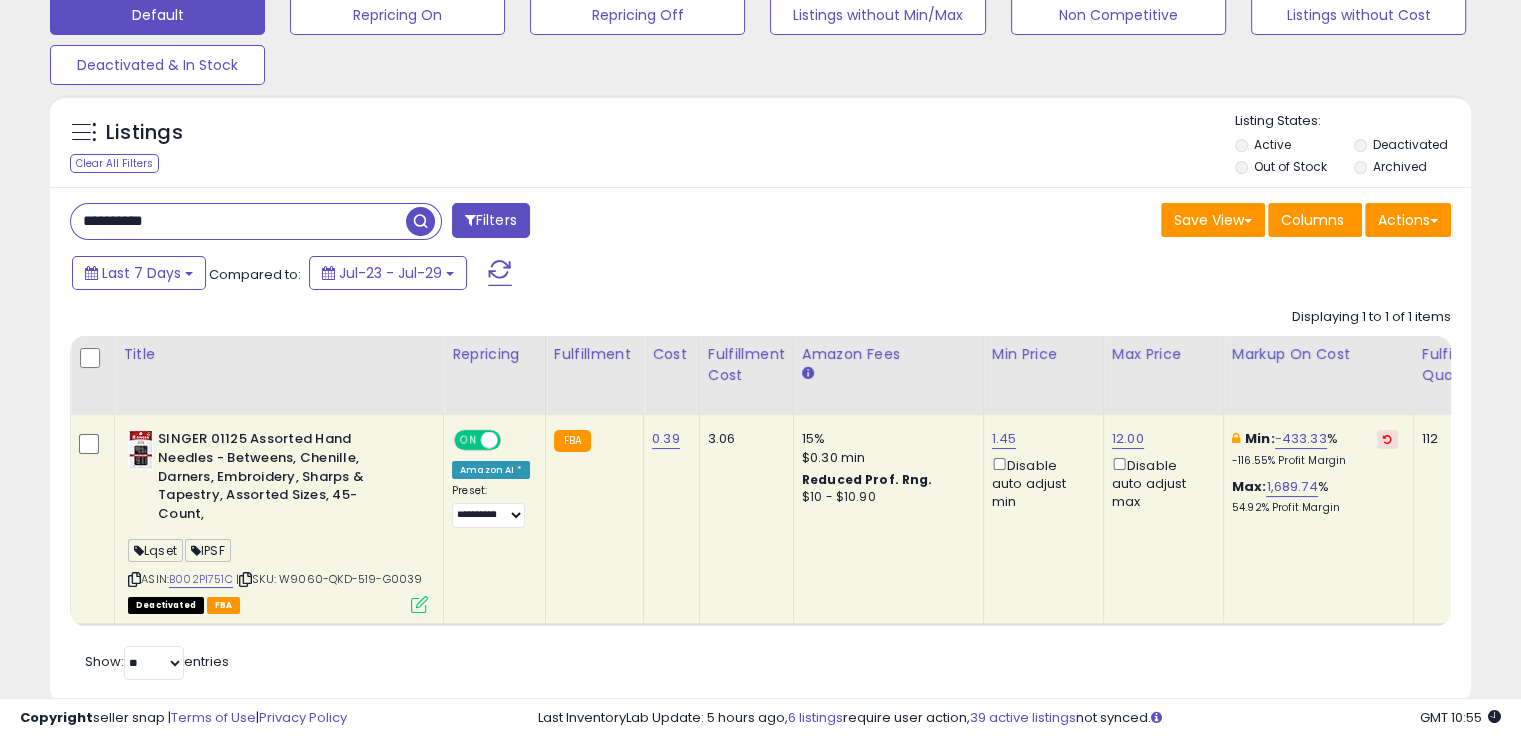 click at bounding box center [419, 604] 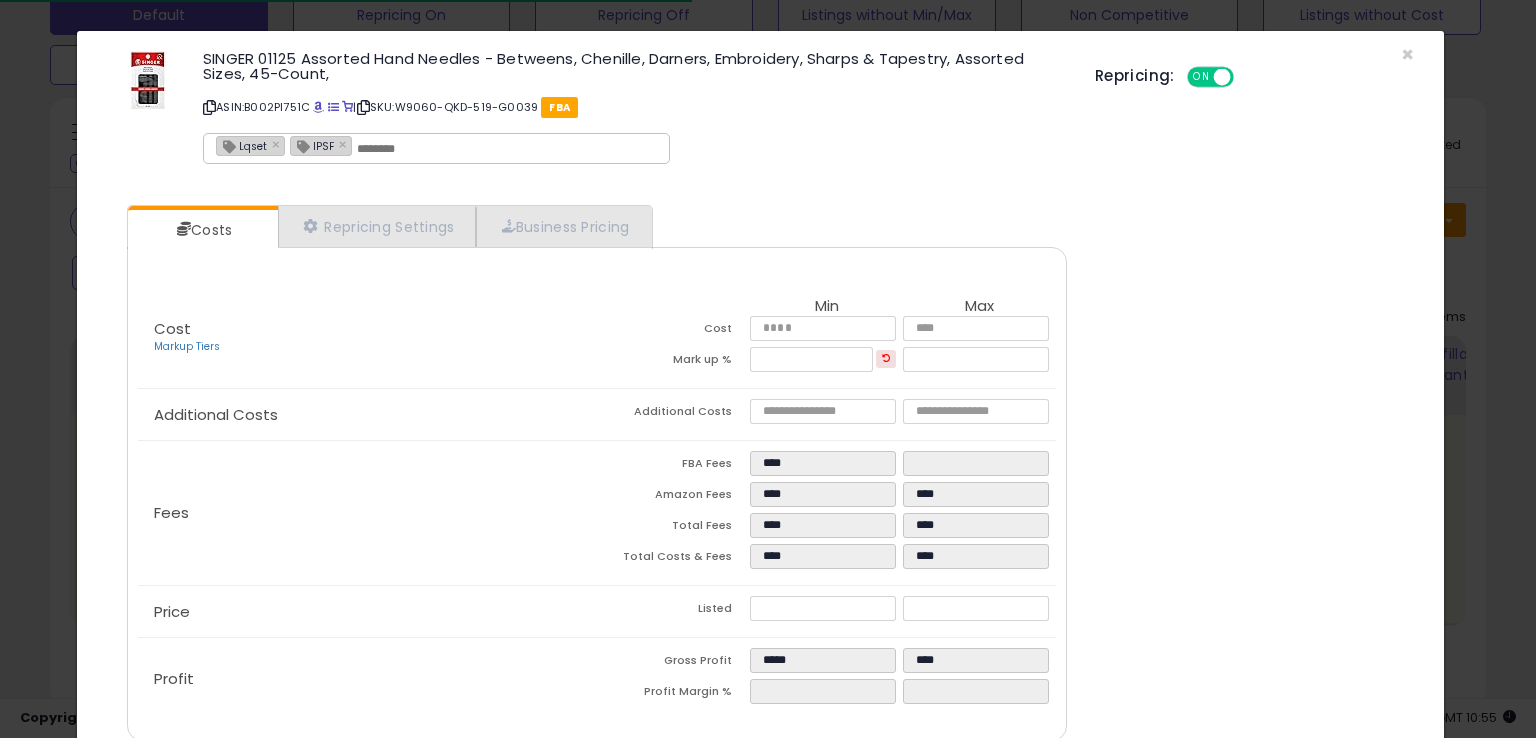 click on "Lqset × IPSF ×" at bounding box center (436, 148) 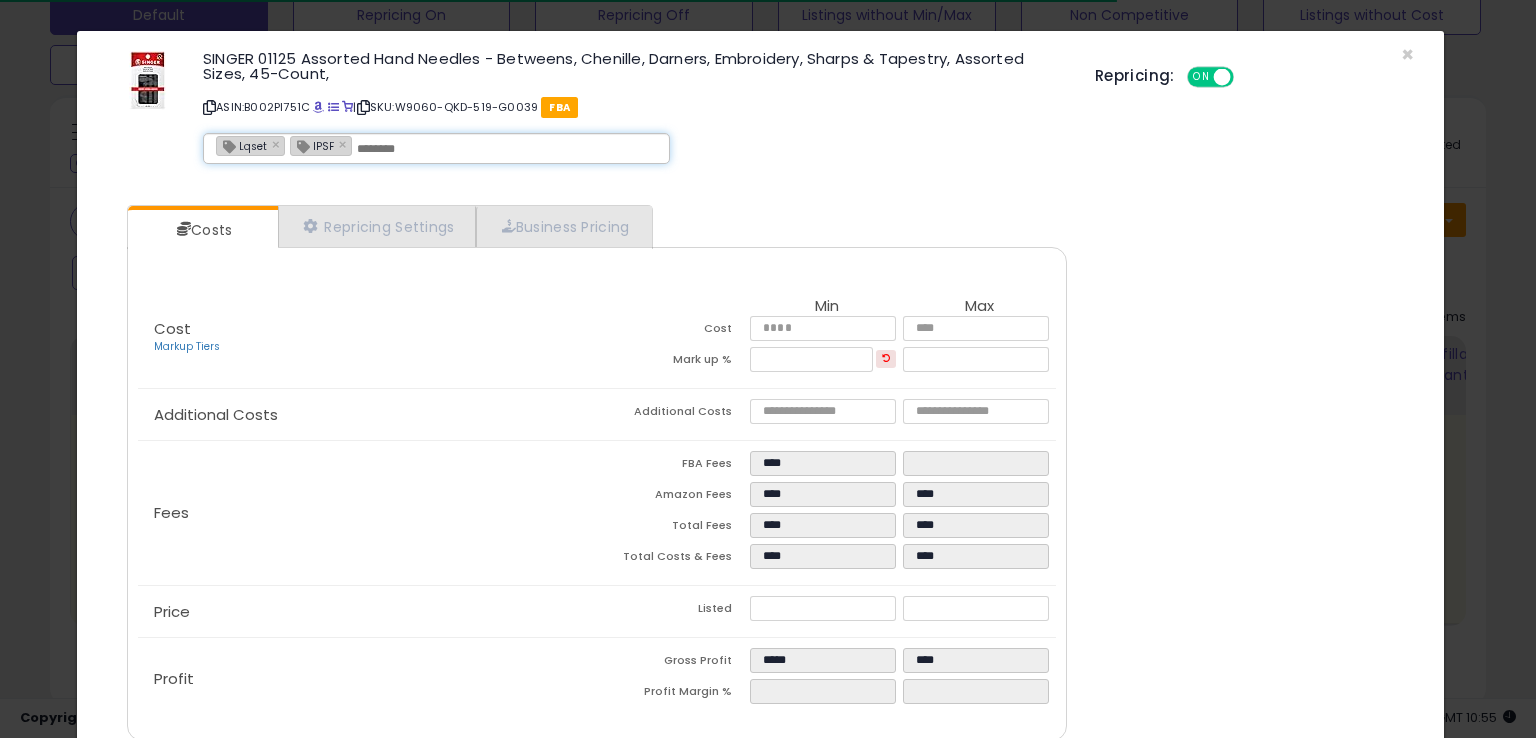 click at bounding box center (507, 149) 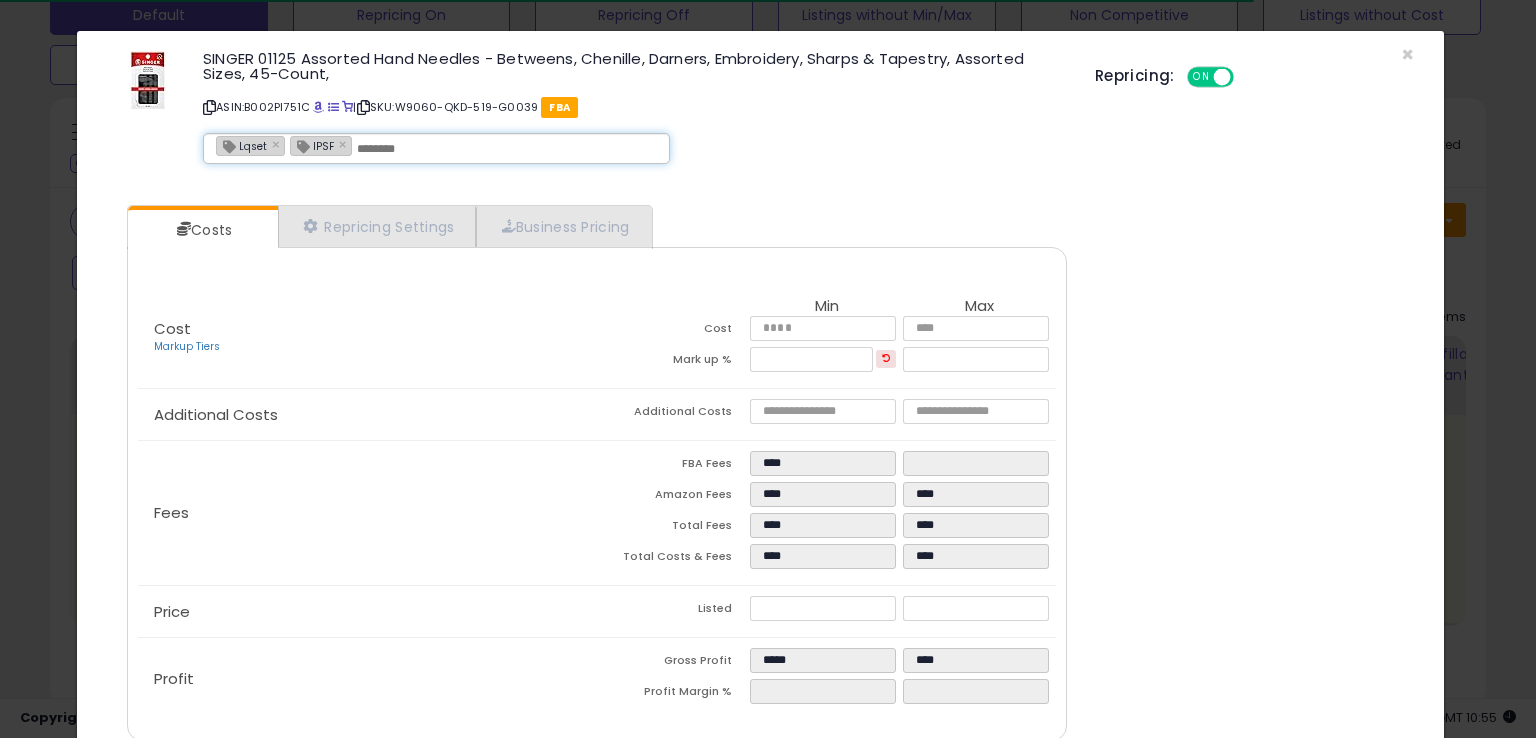 type on "*" 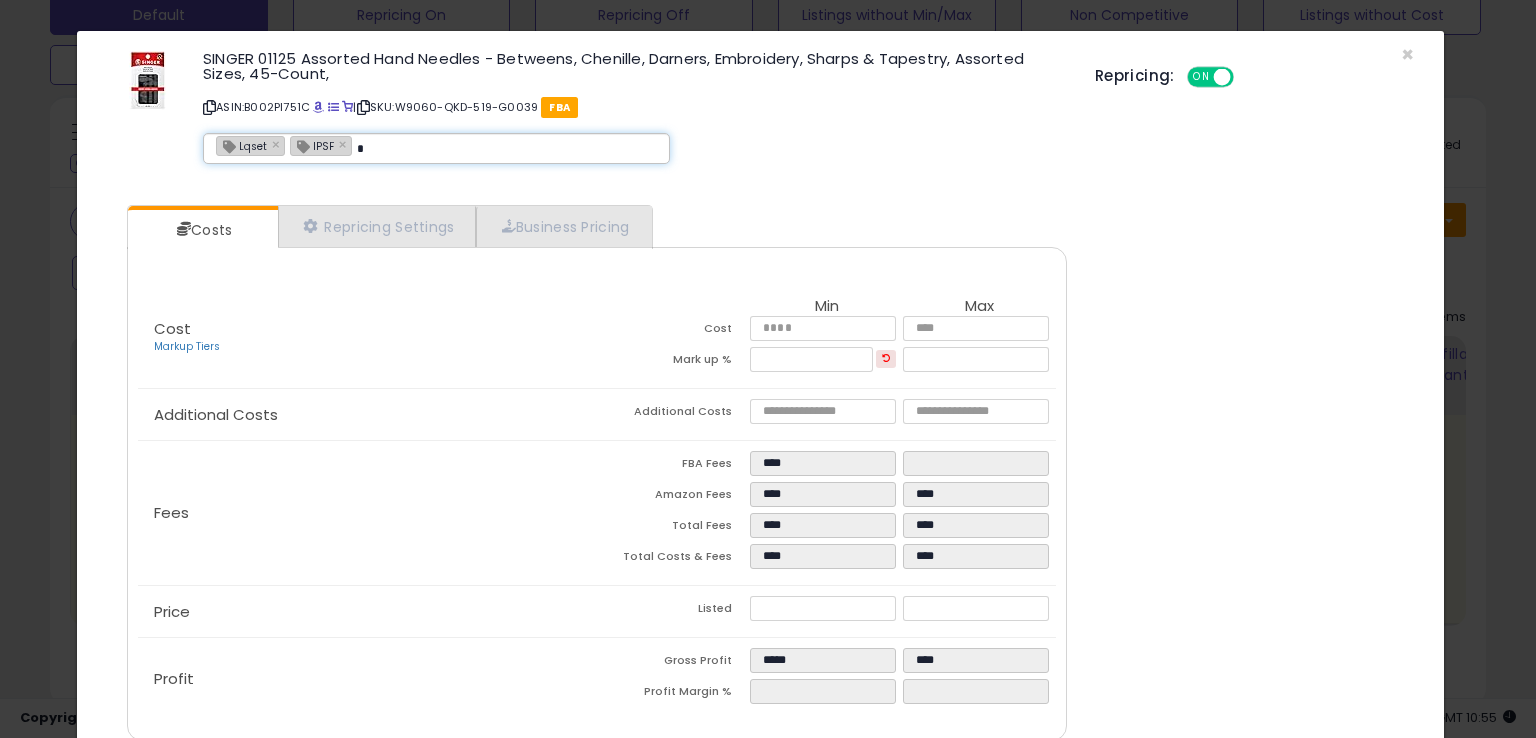 type 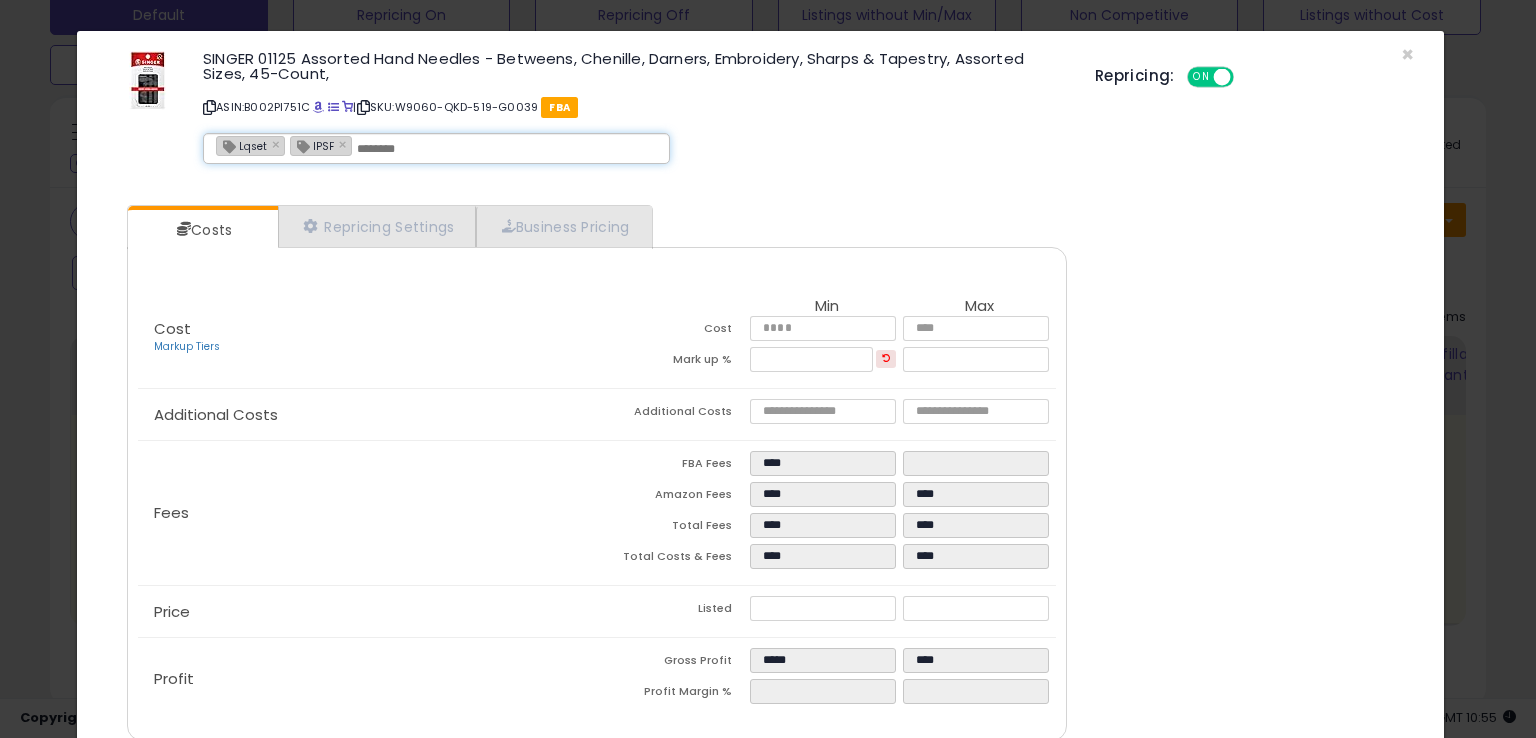 type on "***" 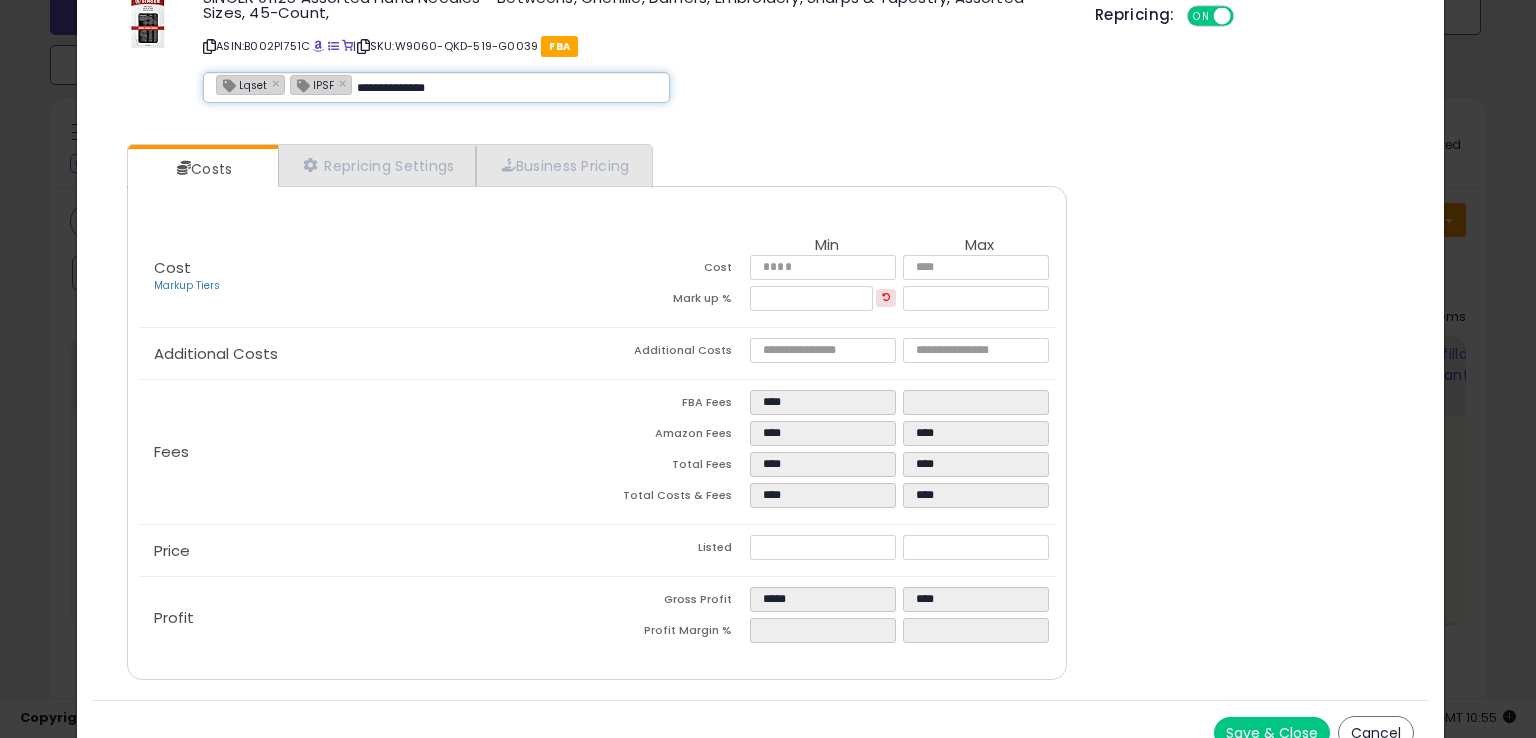 scroll, scrollTop: 86, scrollLeft: 0, axis: vertical 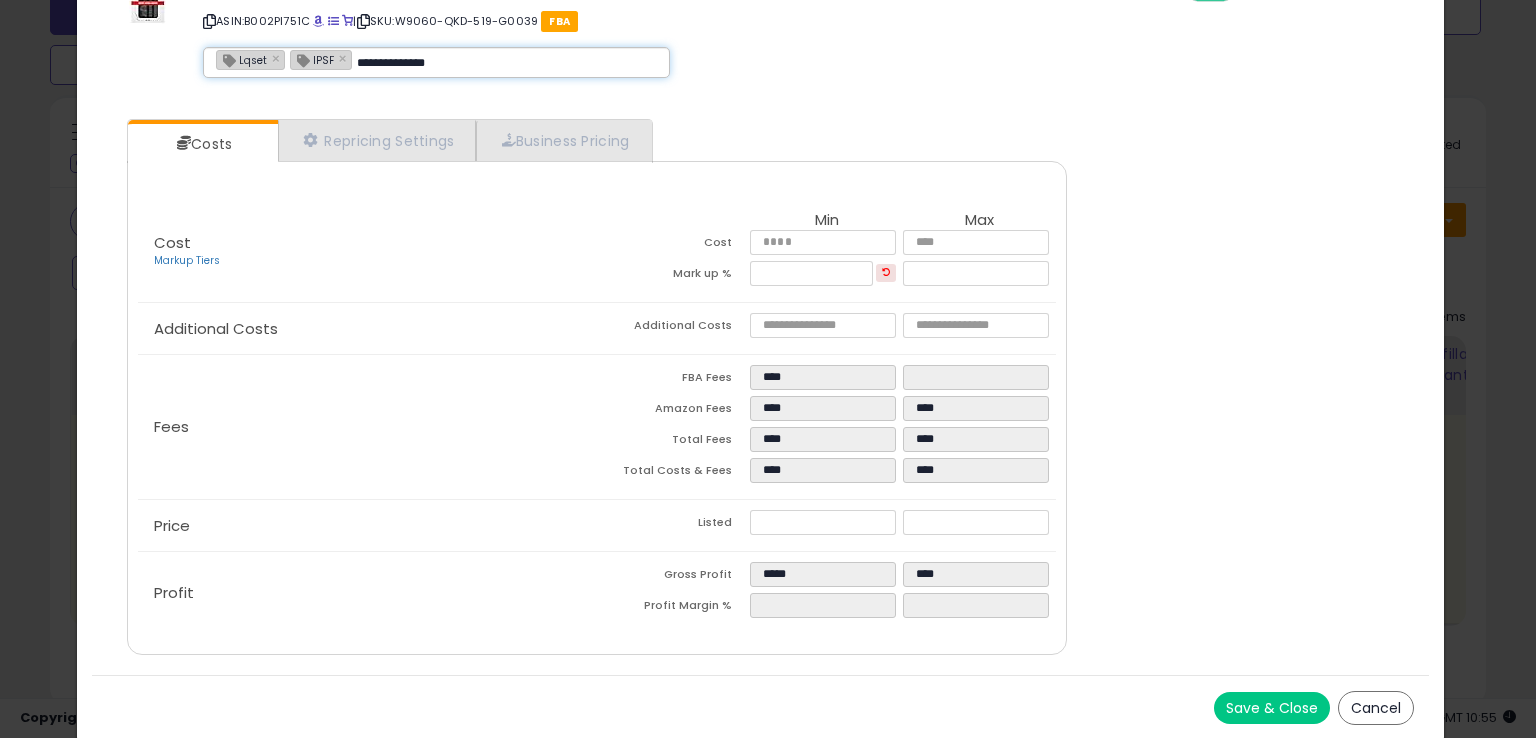type on "**********" 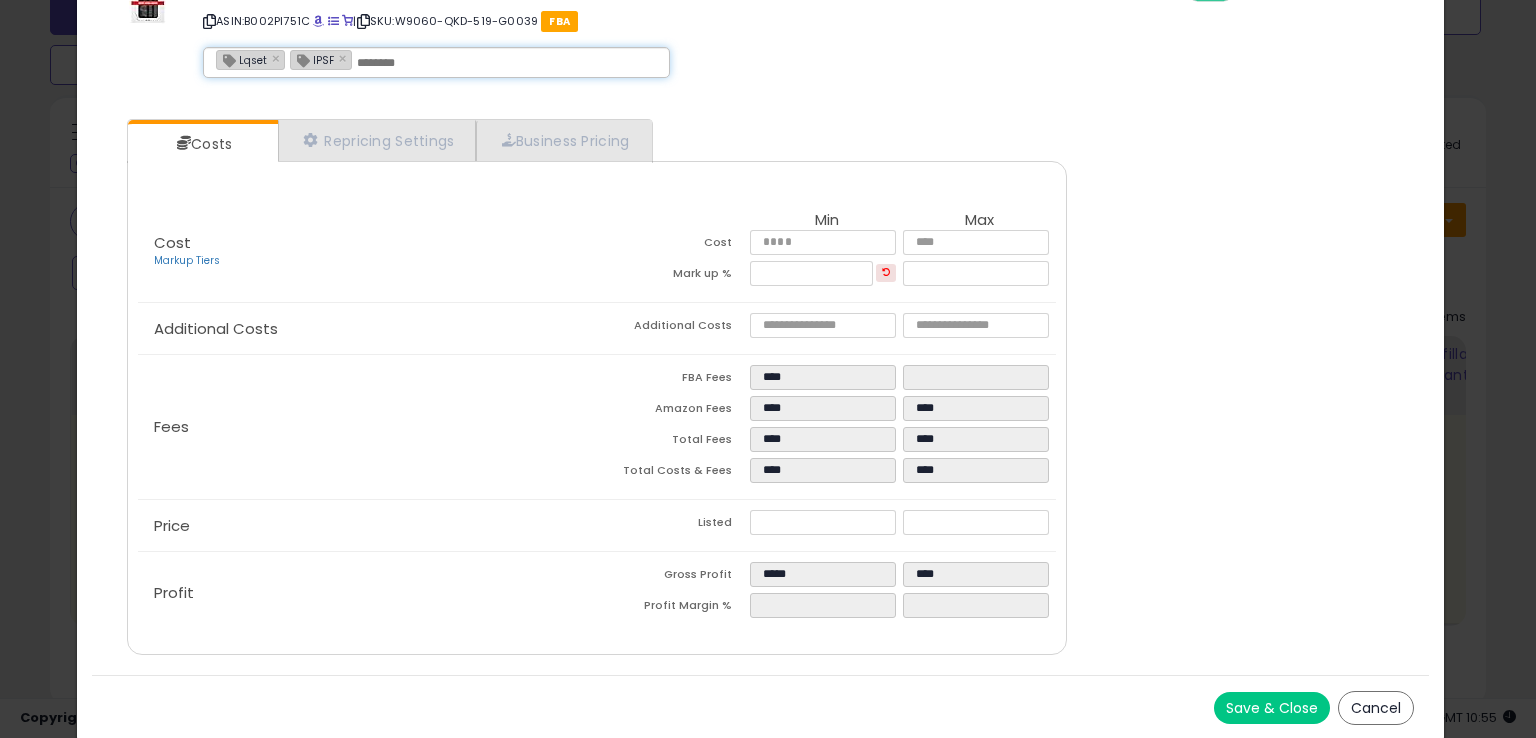 click on "Save & Close" at bounding box center [1272, 708] 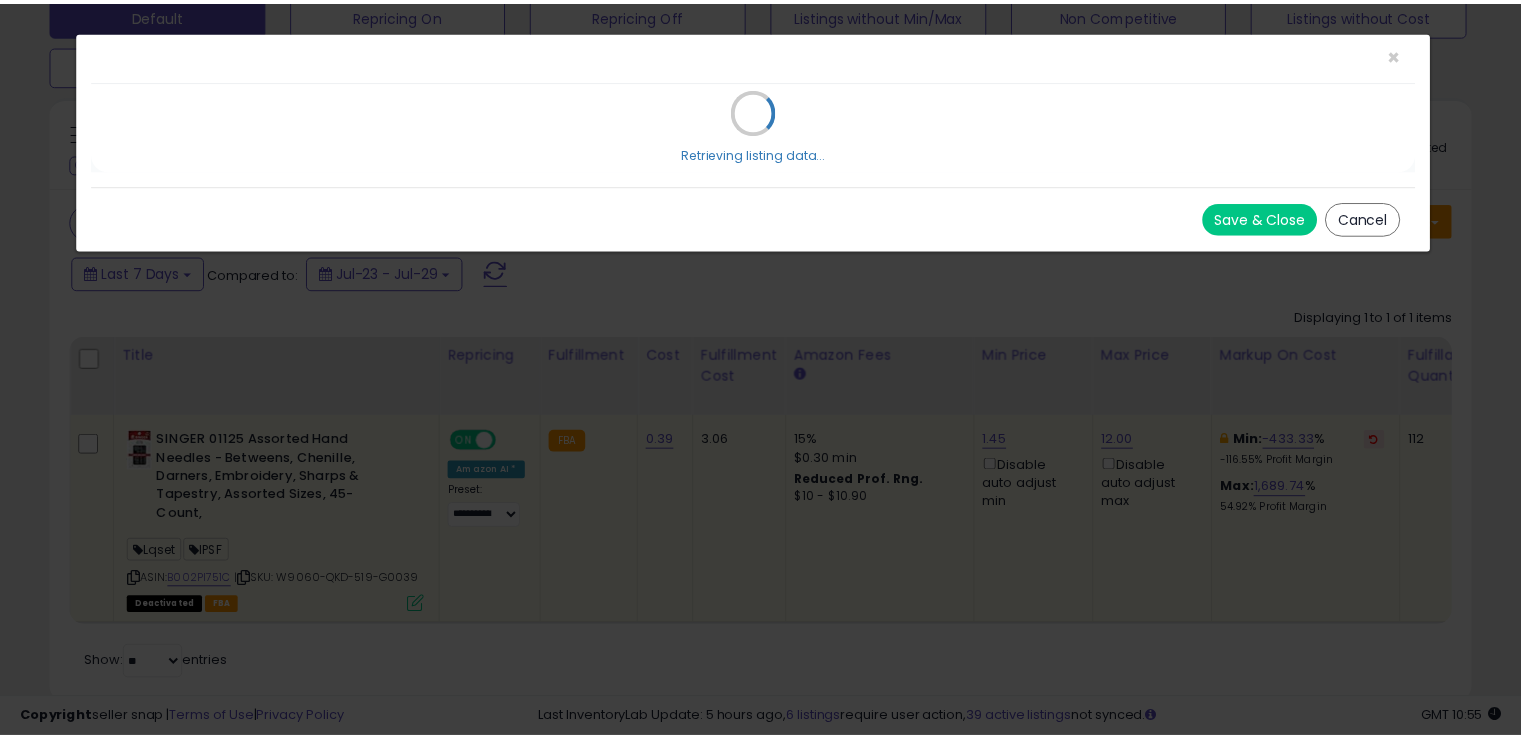 scroll, scrollTop: 0, scrollLeft: 0, axis: both 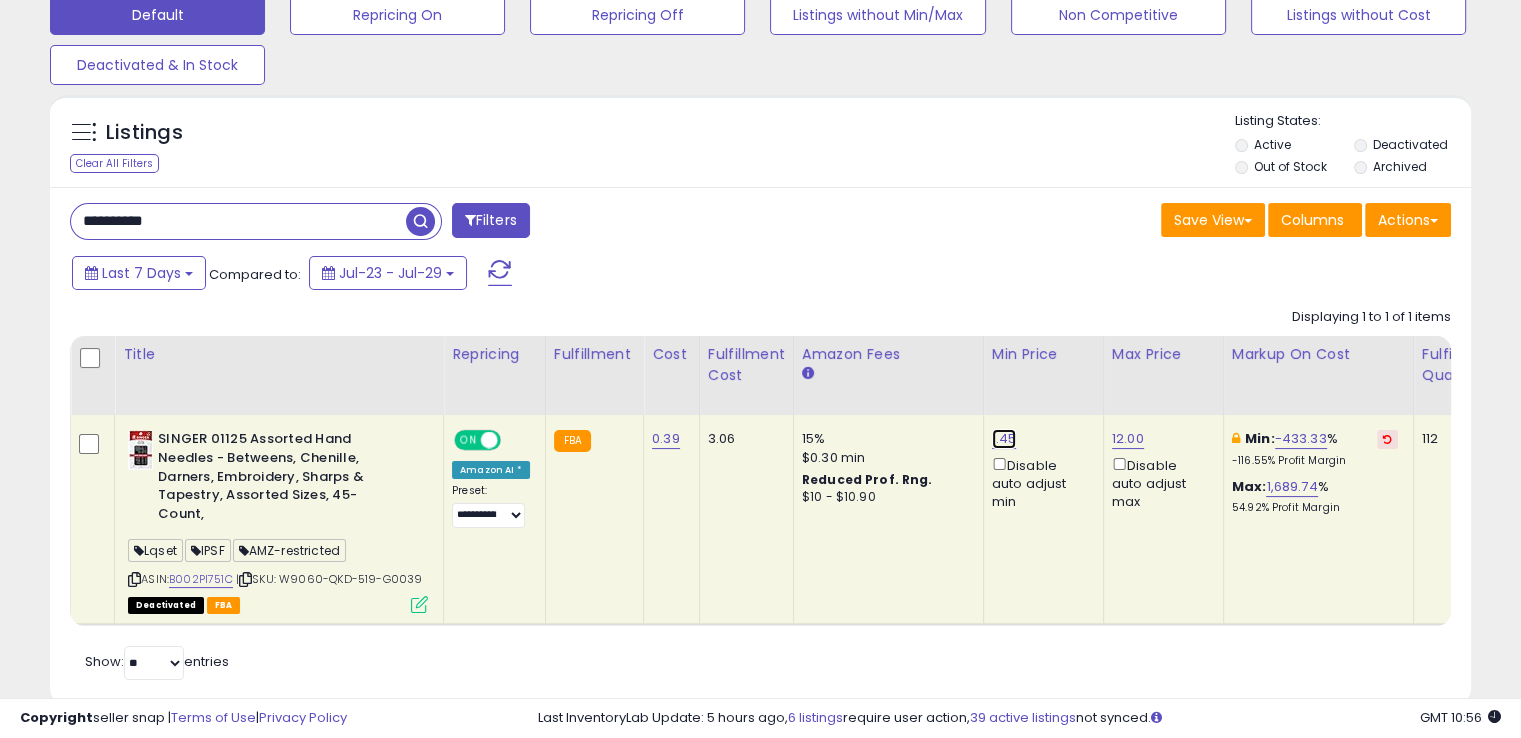 click on "1.45" at bounding box center [1004, 439] 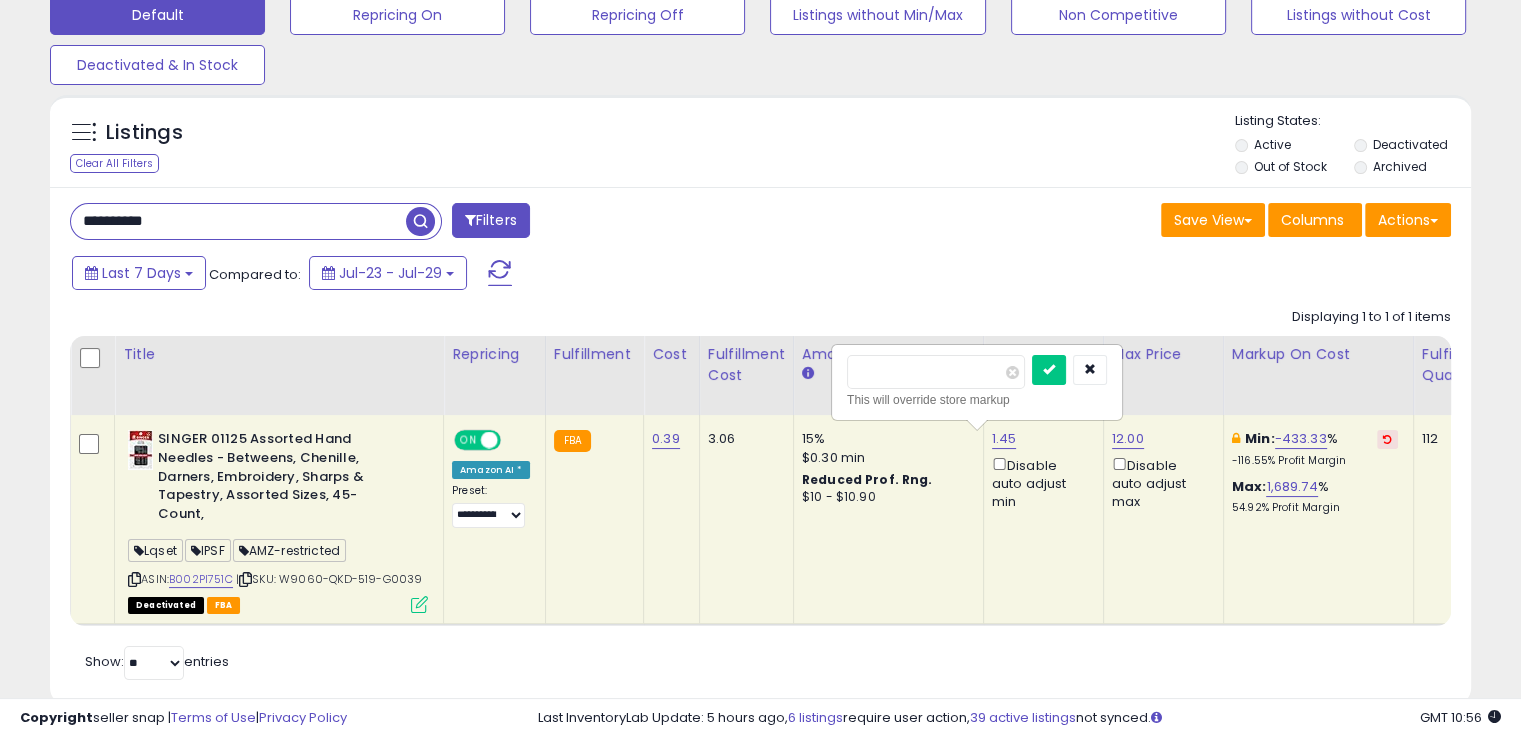 drag, startPoint x: 936, startPoint y: 369, endPoint x: 824, endPoint y: 389, distance: 113.7717 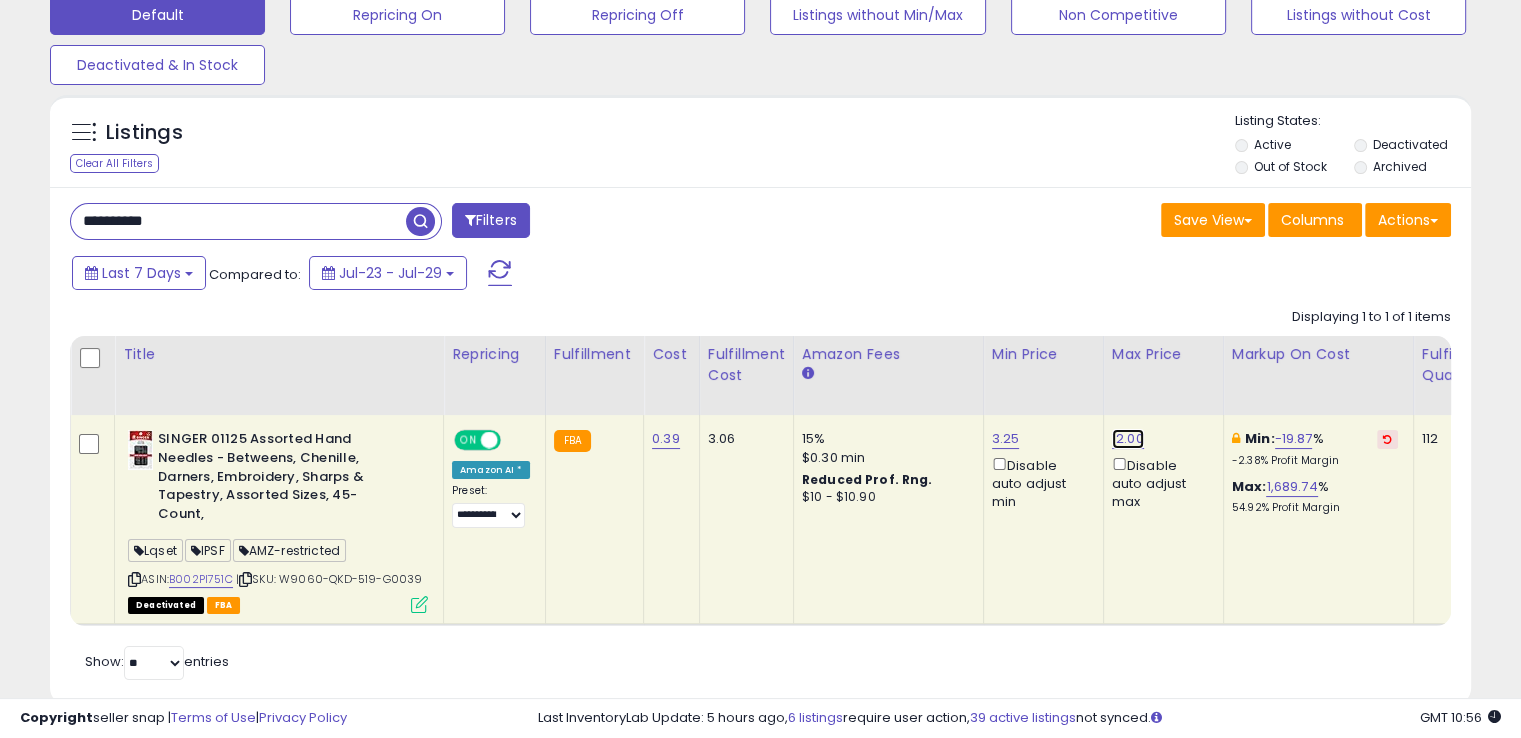 click on "12.00" at bounding box center (1128, 439) 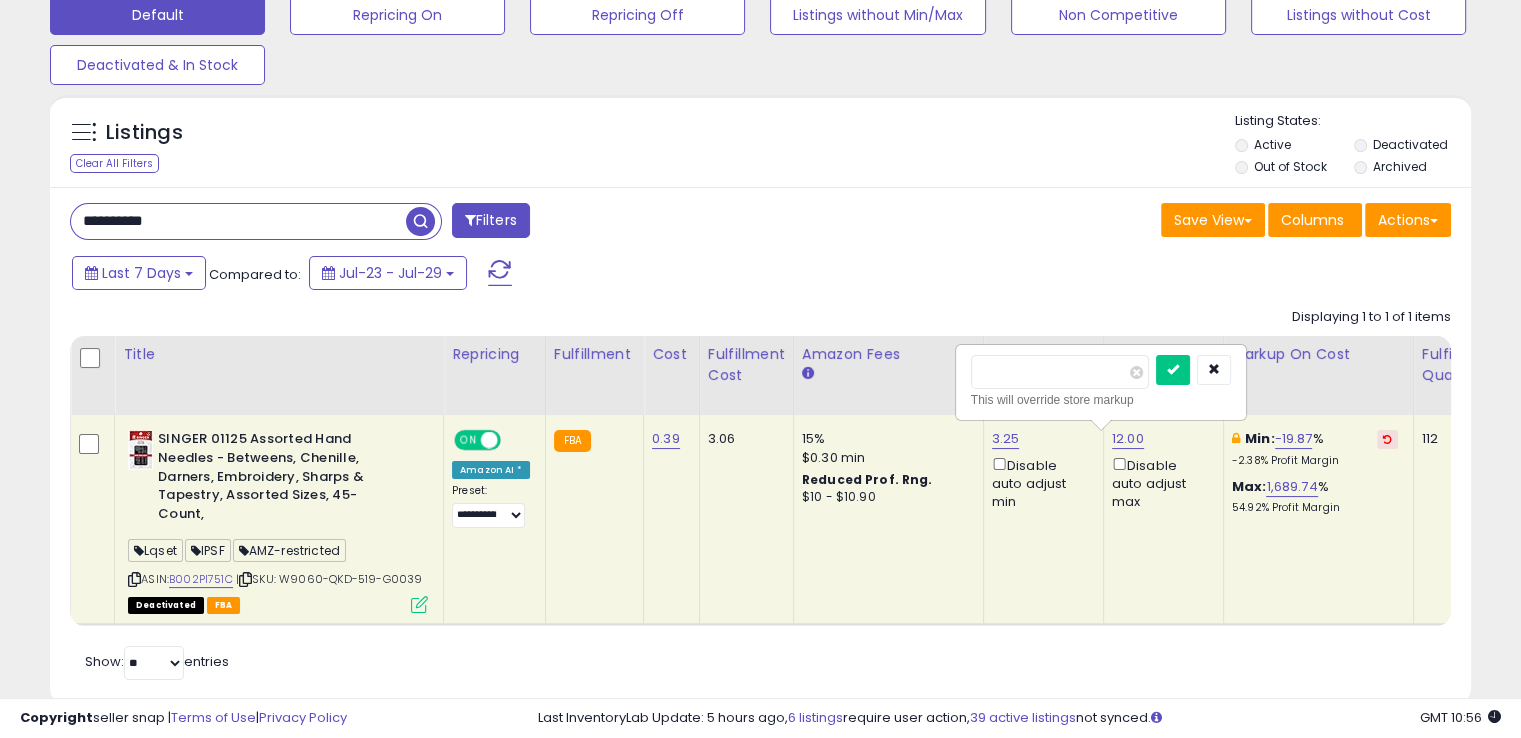 drag, startPoint x: 1059, startPoint y: 368, endPoint x: 856, endPoint y: 352, distance: 203.62956 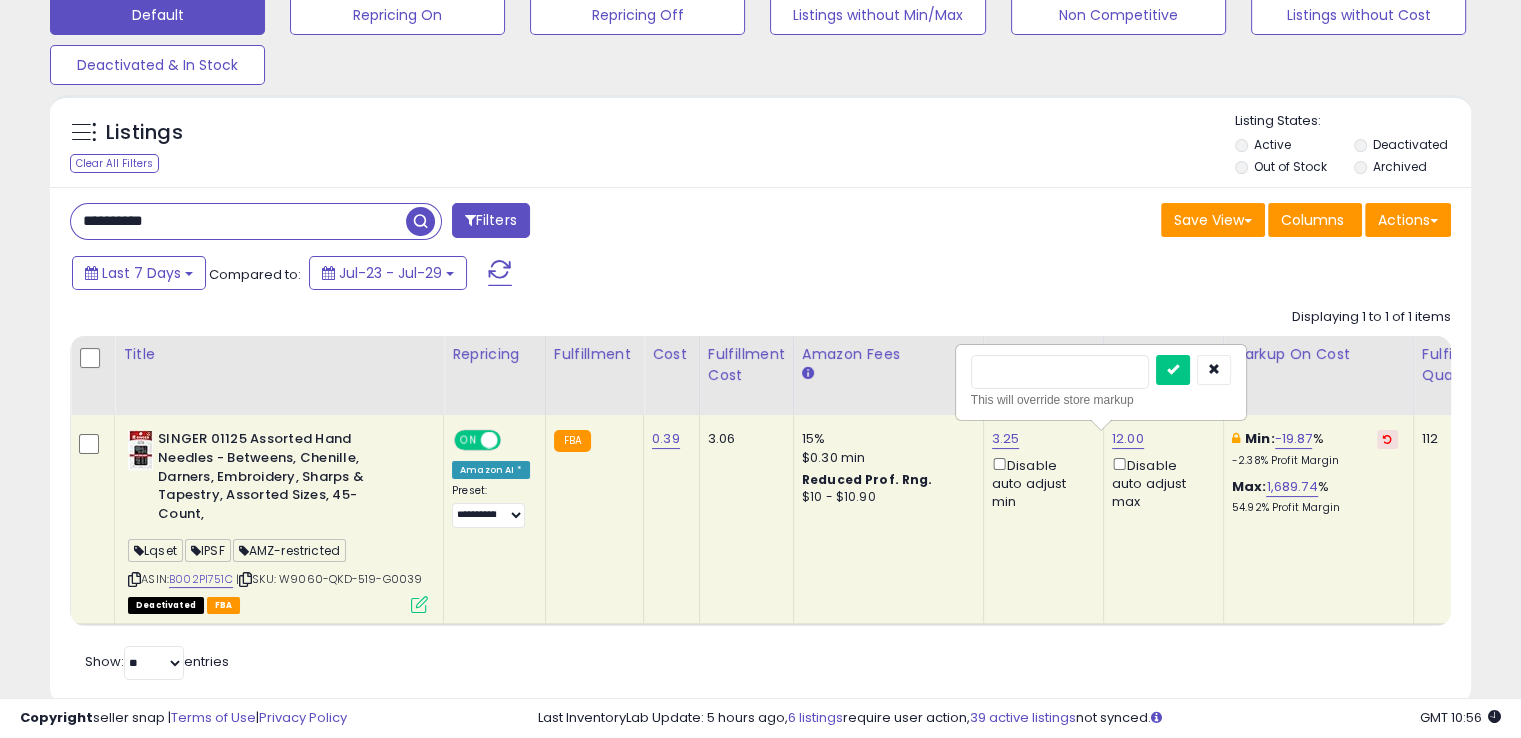 type on "****" 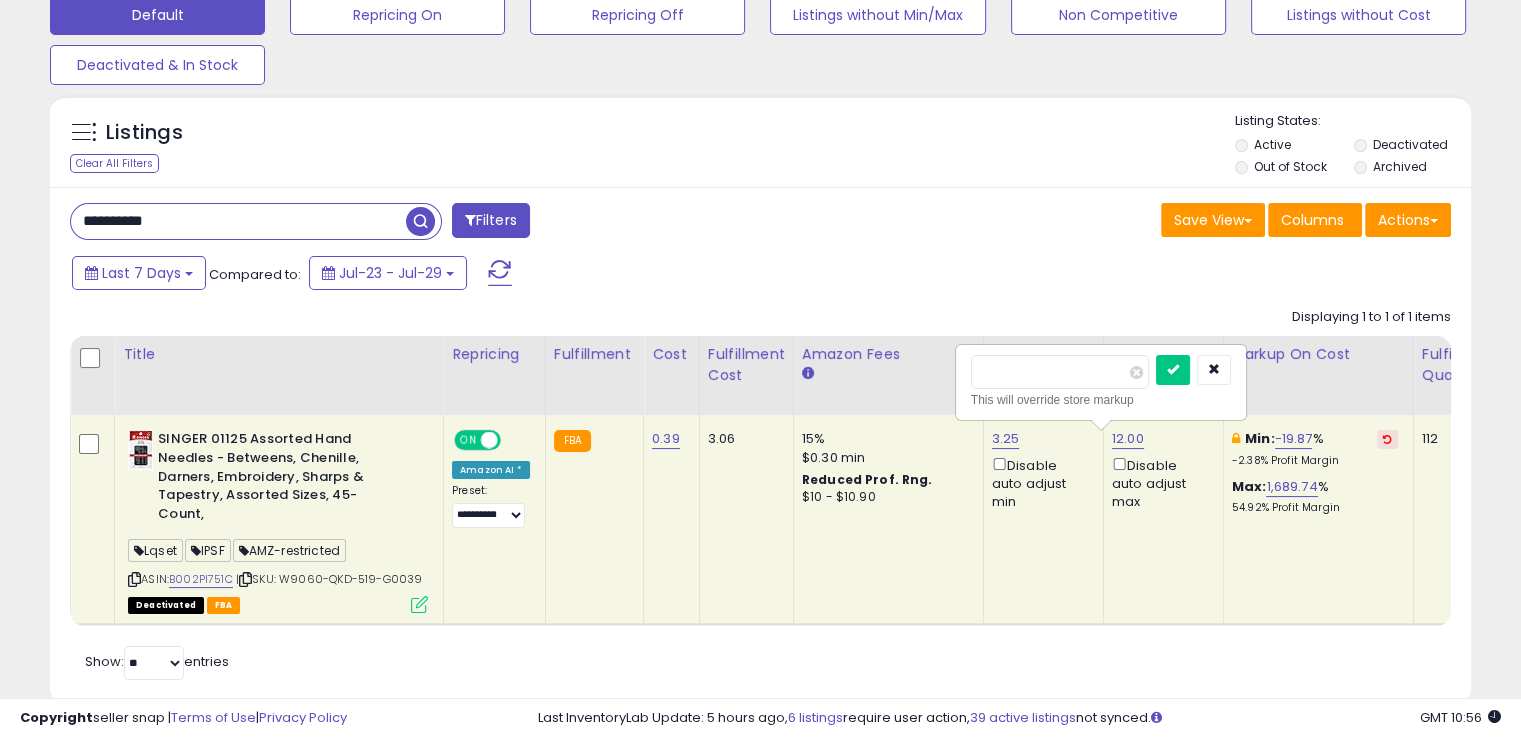click at bounding box center (1173, 370) 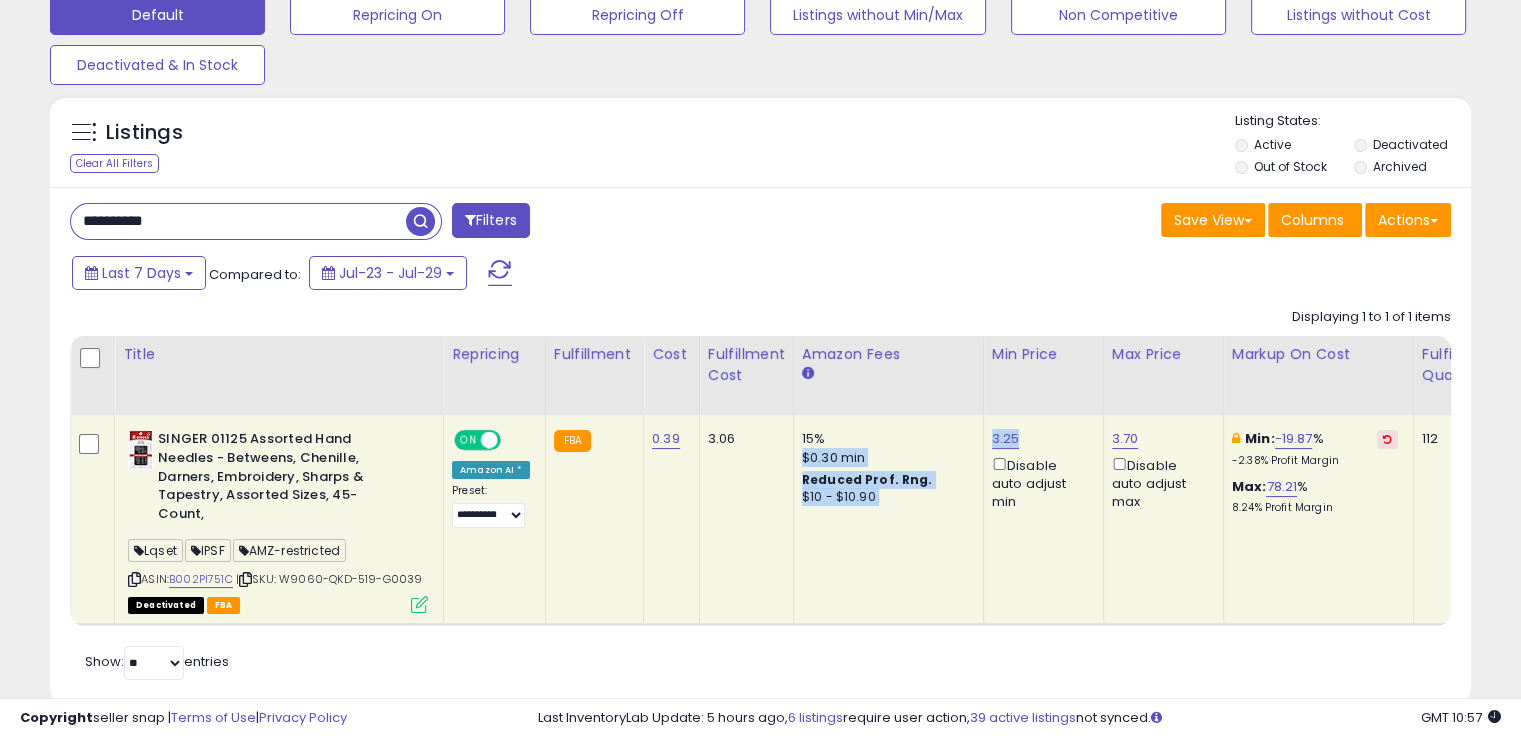 drag, startPoint x: 1013, startPoint y: 431, endPoint x: 972, endPoint y: 424, distance: 41.59327 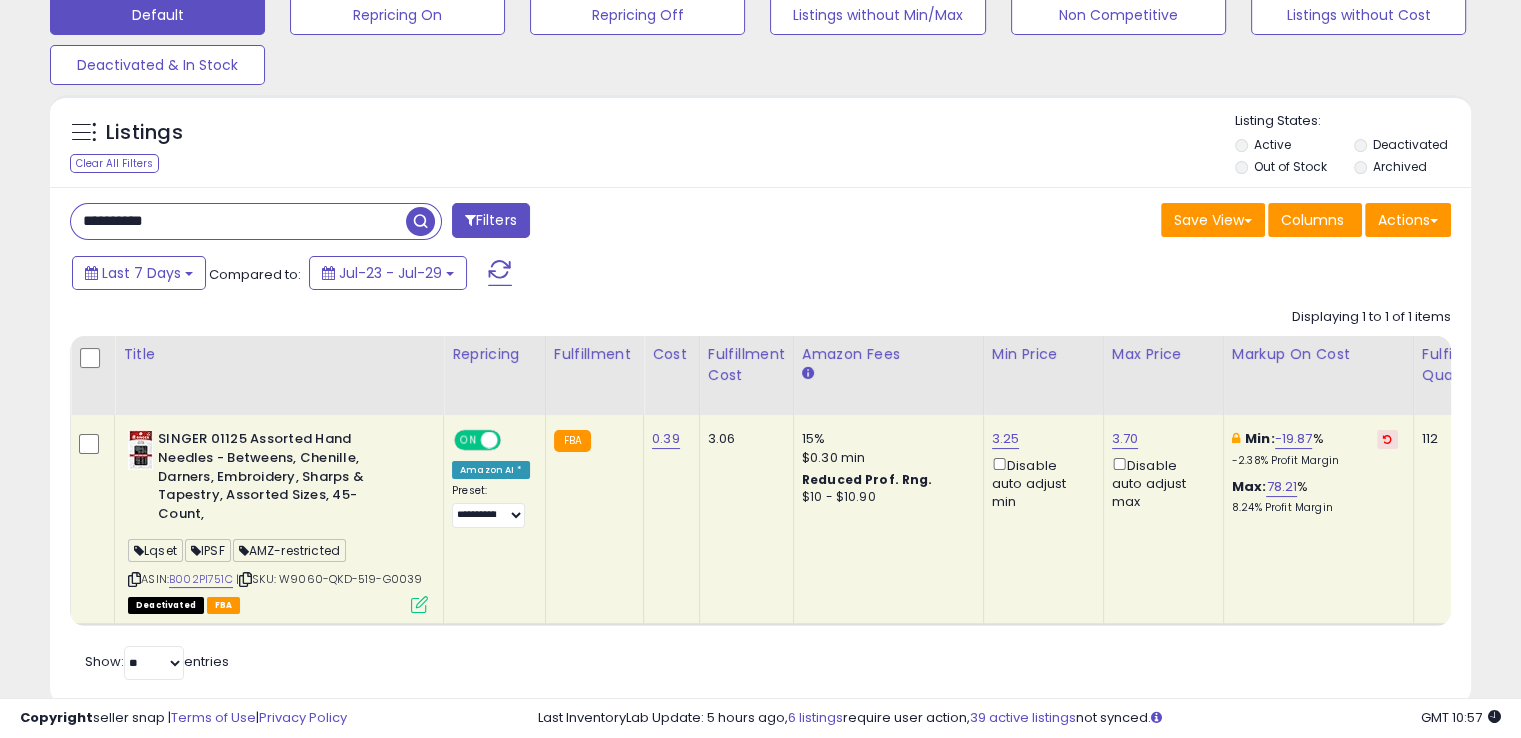 click on "**********" at bounding box center (760, 446) 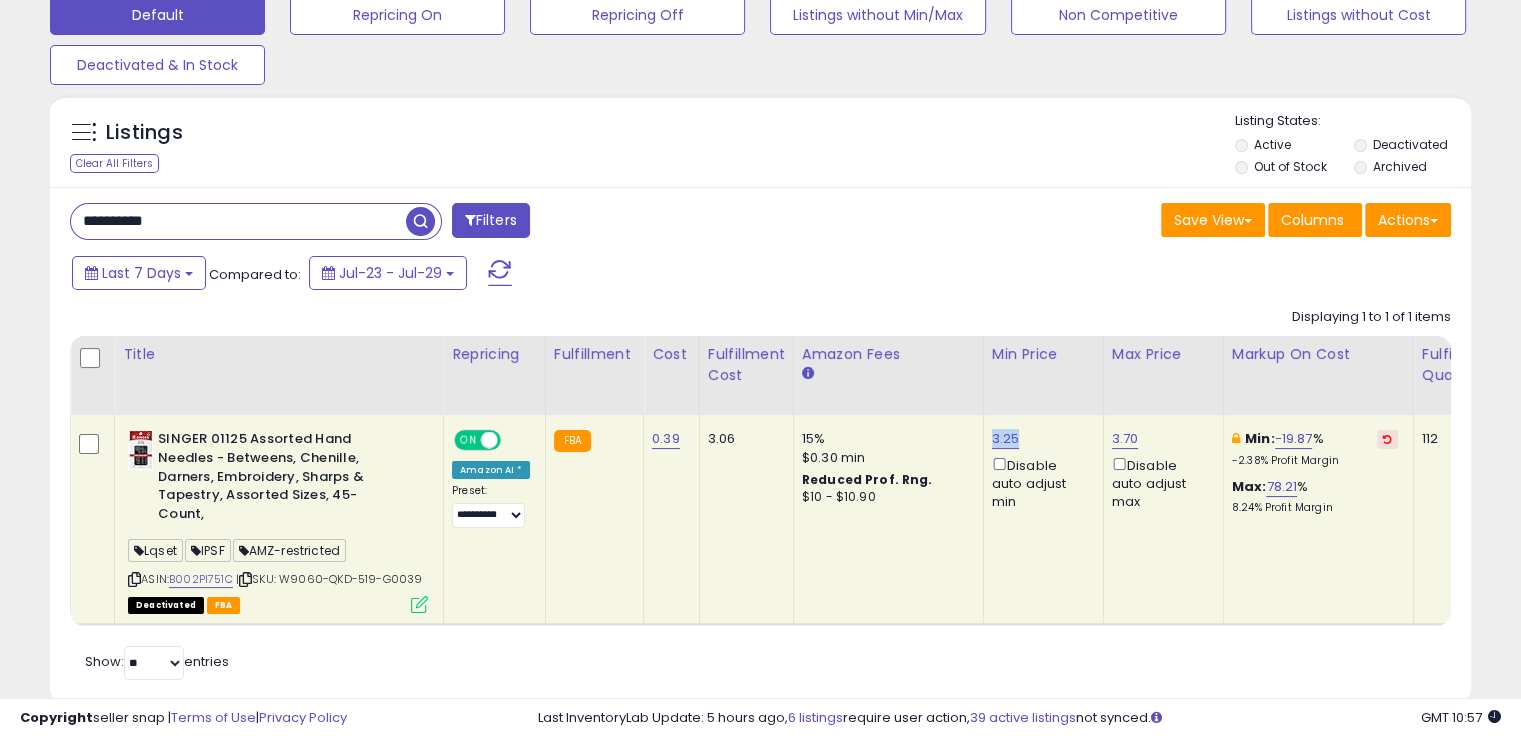 drag, startPoint x: 1010, startPoint y: 429, endPoint x: 982, endPoint y: 425, distance: 28.284271 